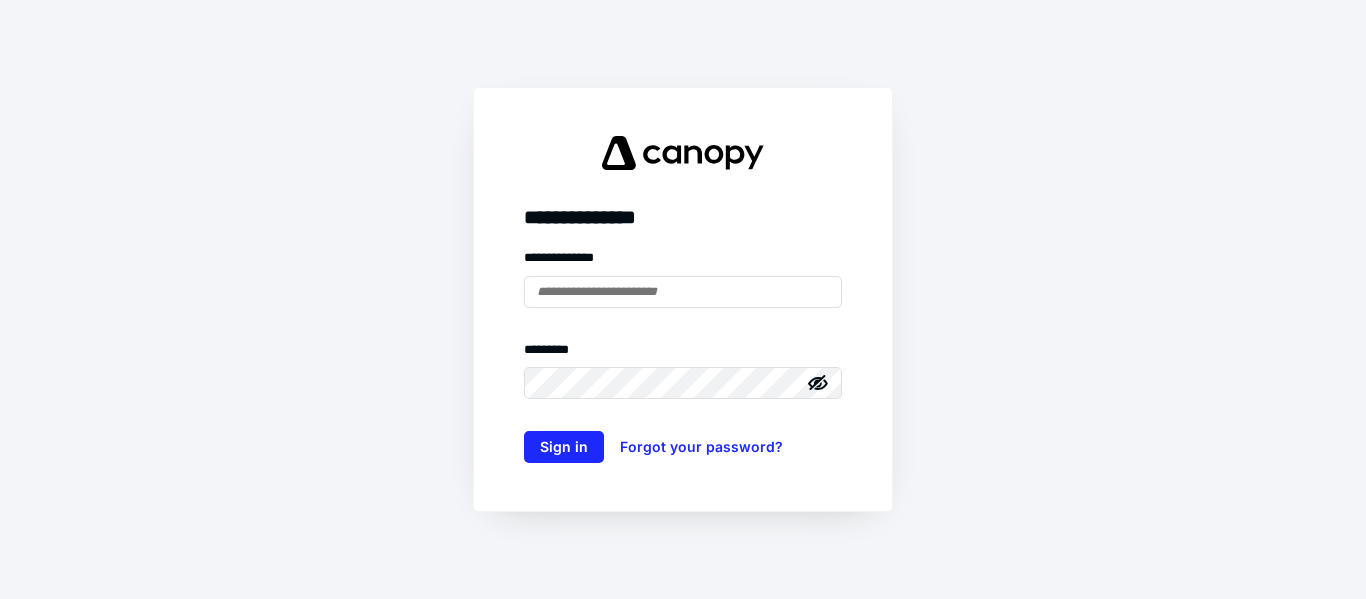 scroll, scrollTop: 0, scrollLeft: 0, axis: both 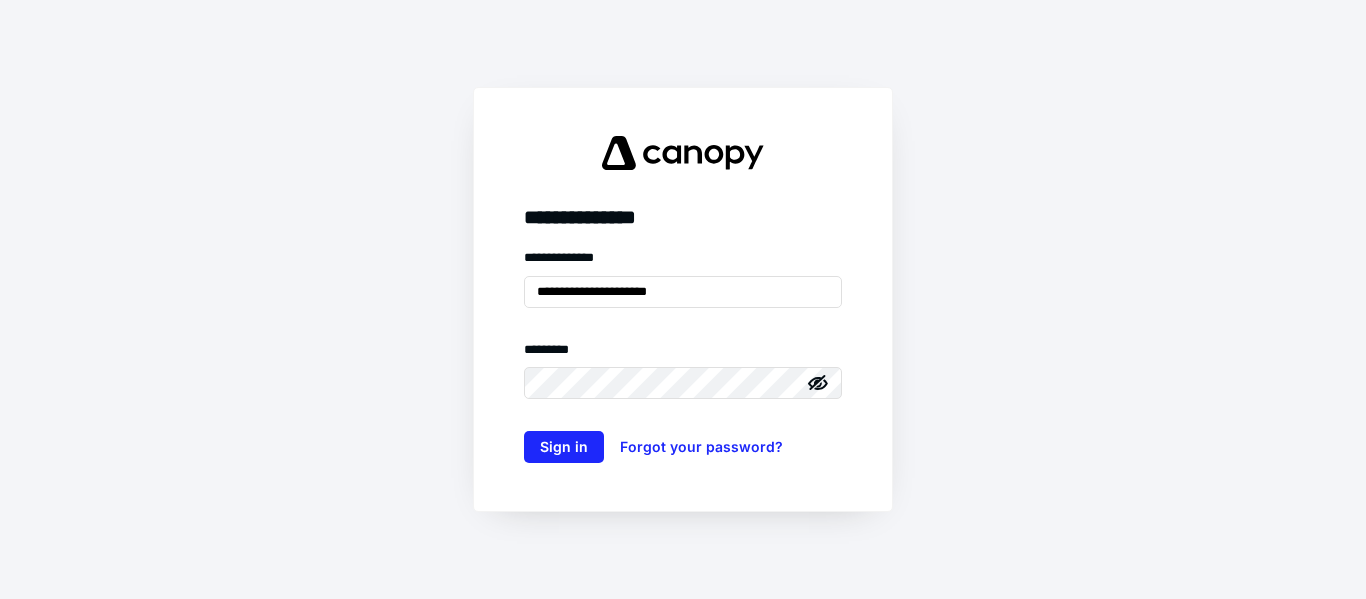 drag, startPoint x: 754, startPoint y: 295, endPoint x: 406, endPoint y: 285, distance: 348.14365 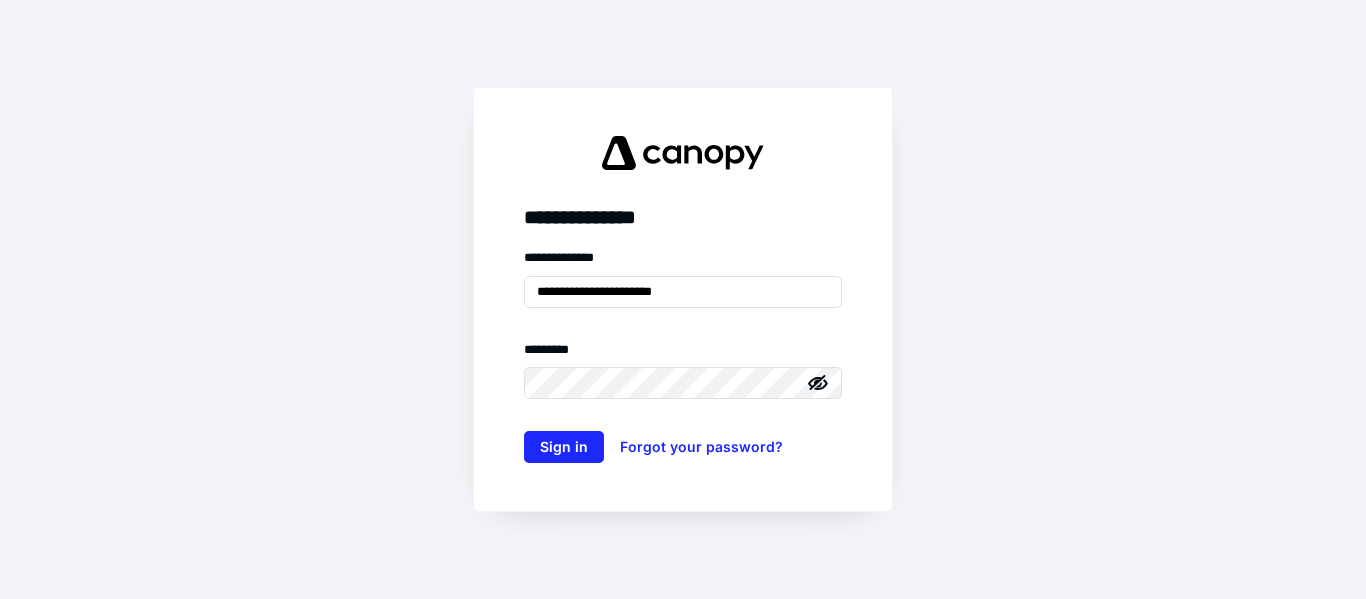 type on "**********" 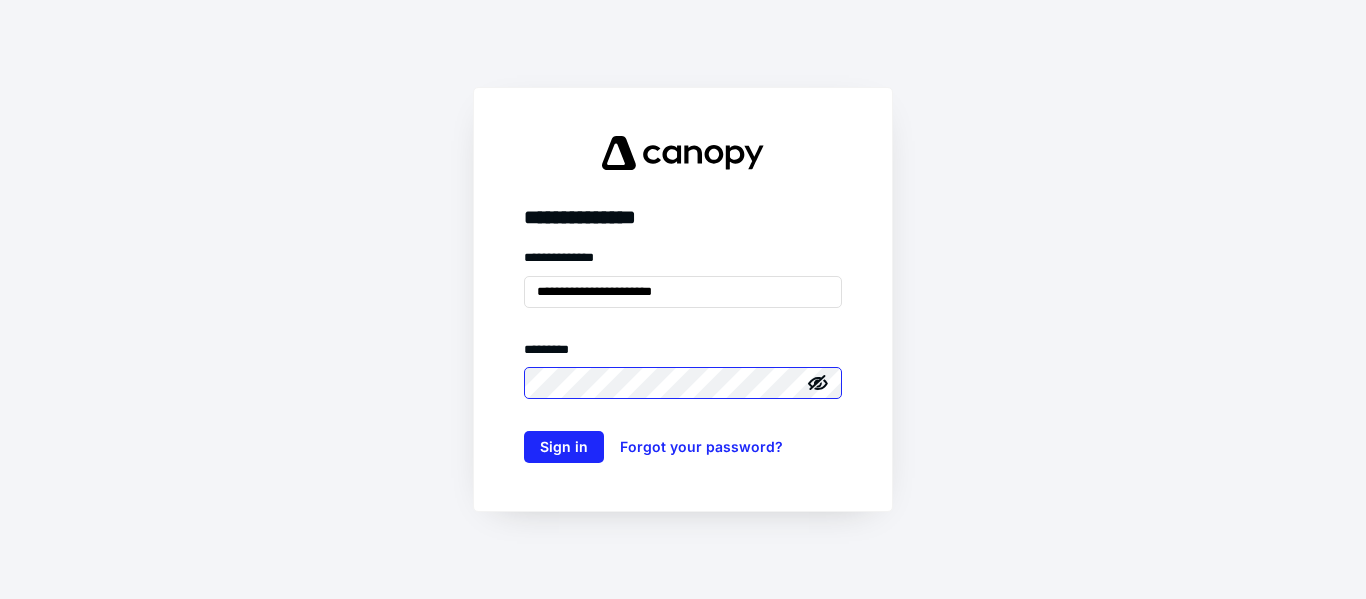 click on "Sign in" at bounding box center [564, 447] 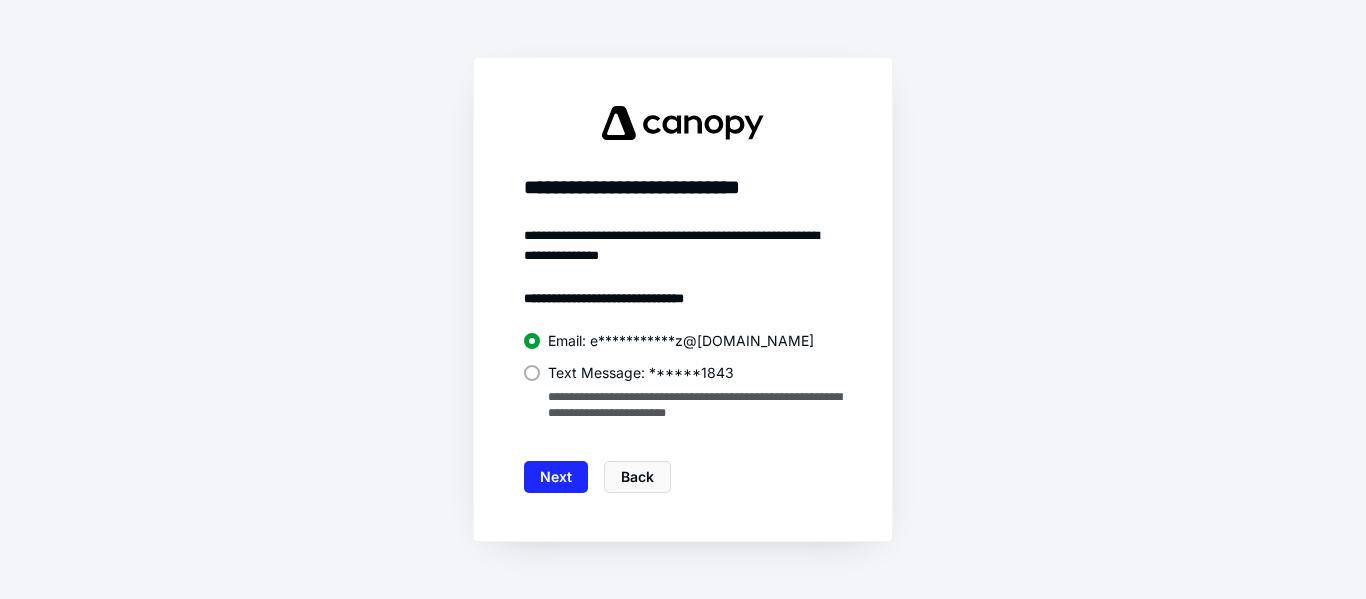 click on "Text Message: ******1843" at bounding box center [641, 373] 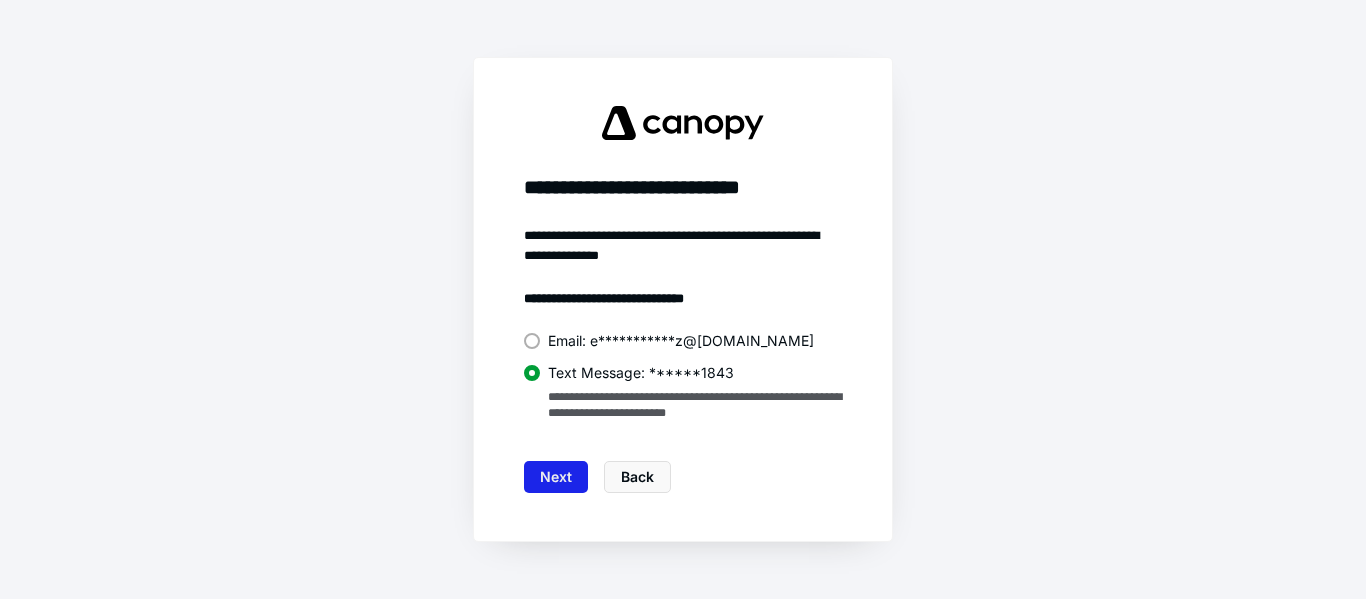 click on "Next" at bounding box center (556, 477) 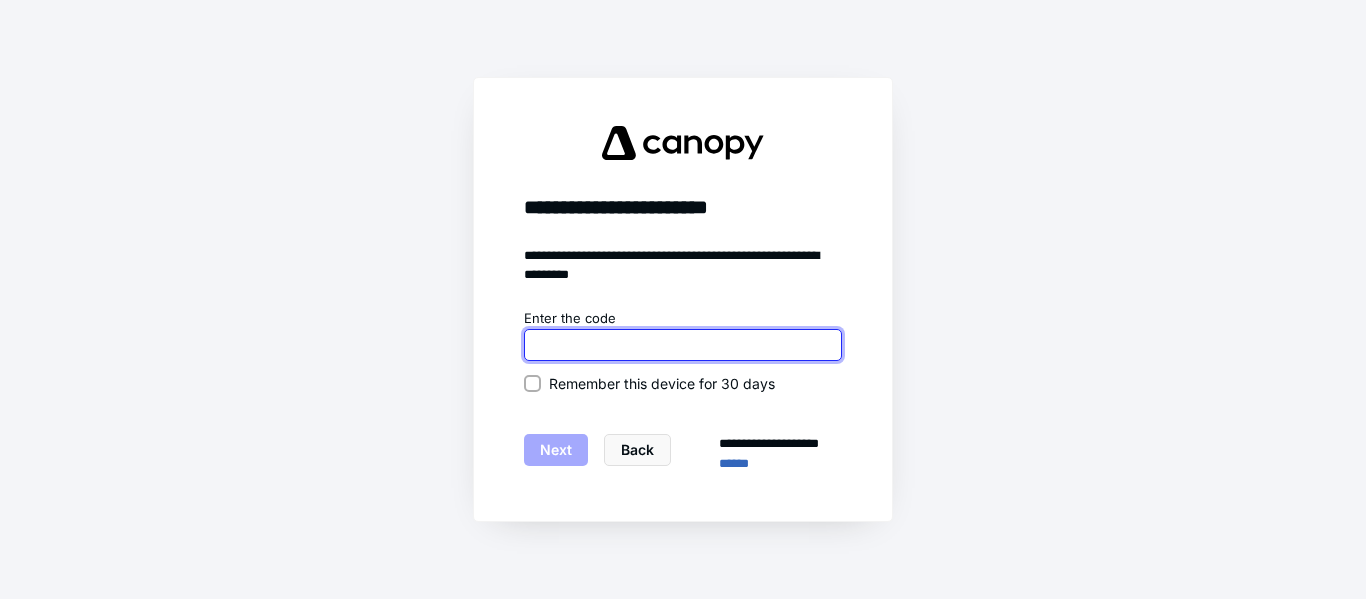 click at bounding box center [683, 345] 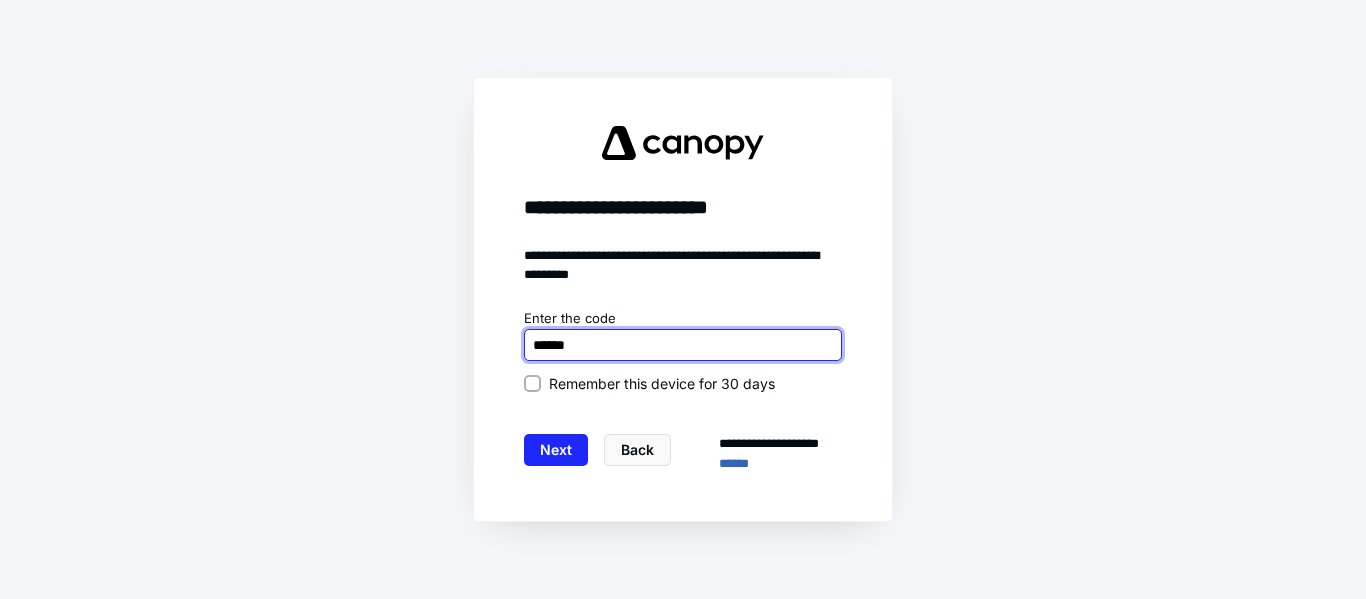 type on "******" 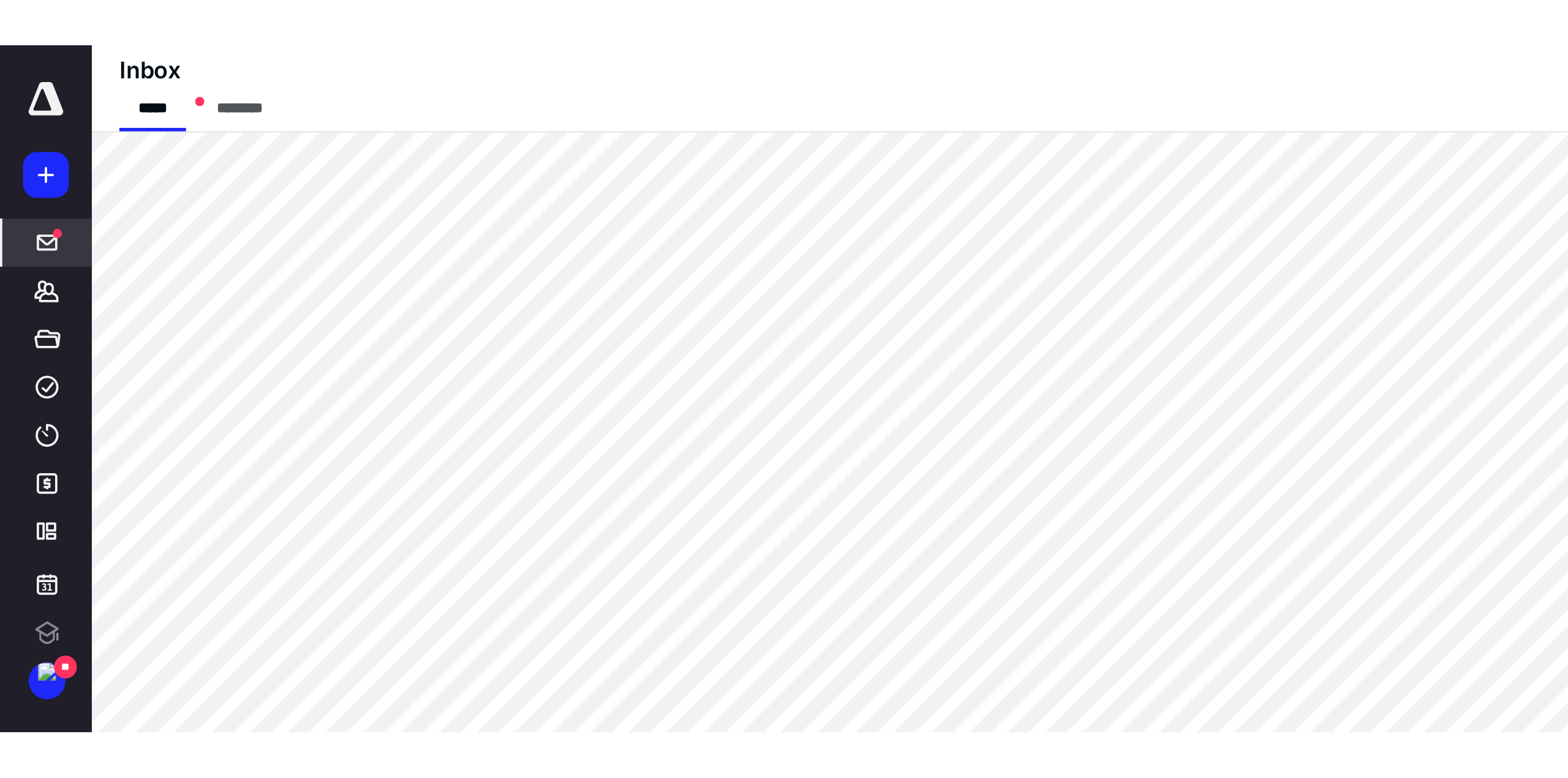 scroll, scrollTop: 0, scrollLeft: 0, axis: both 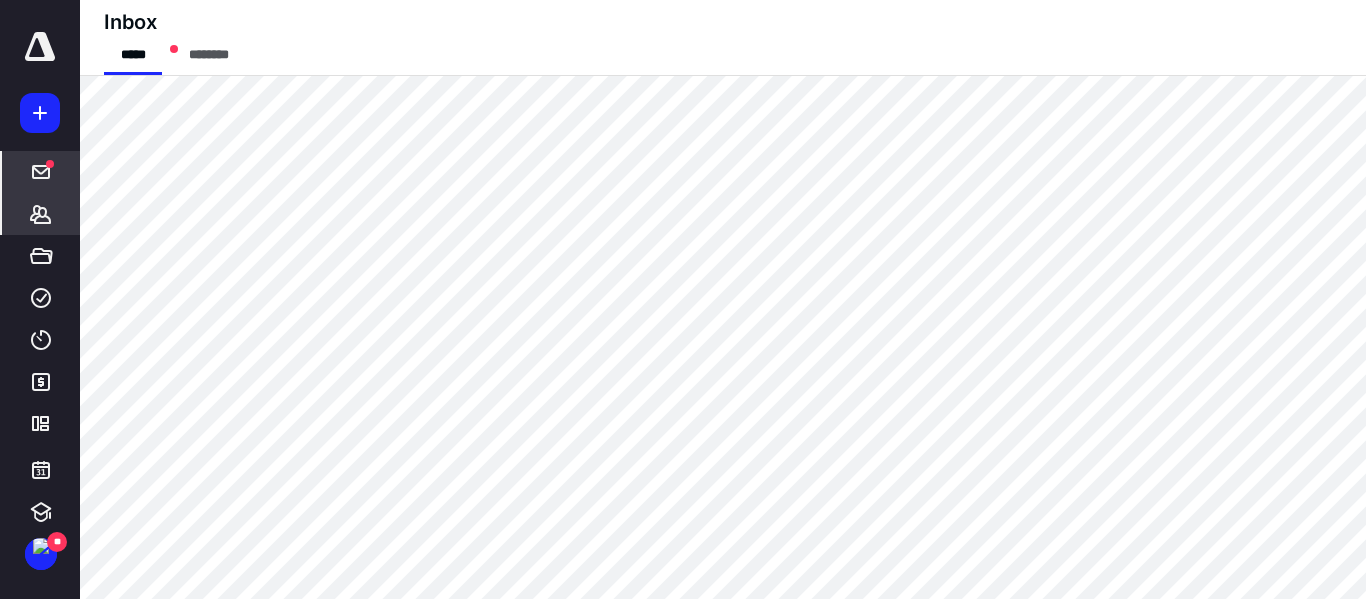 click 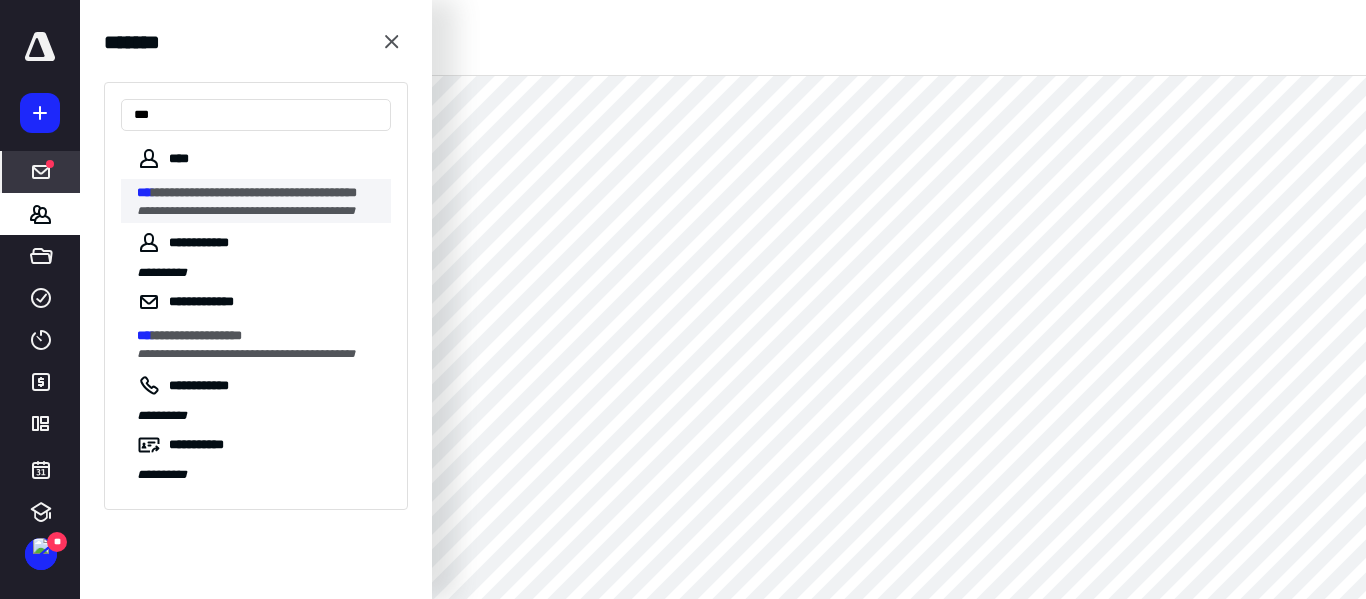 type on "***" 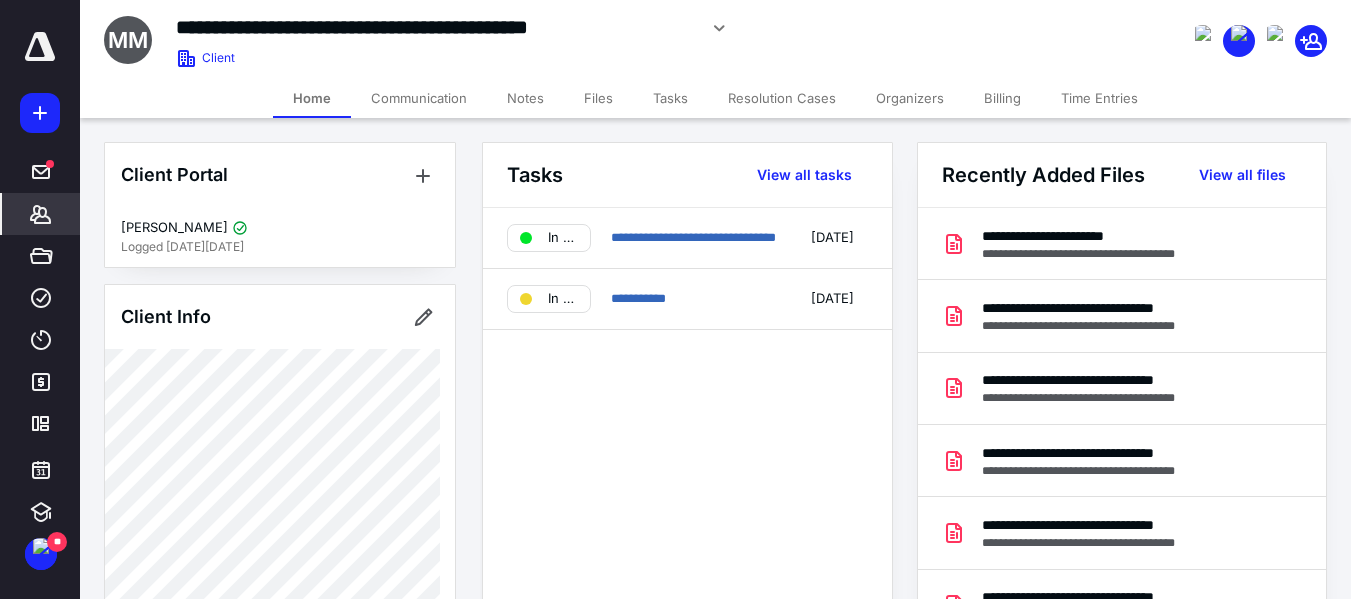 click on "Files" at bounding box center (598, 98) 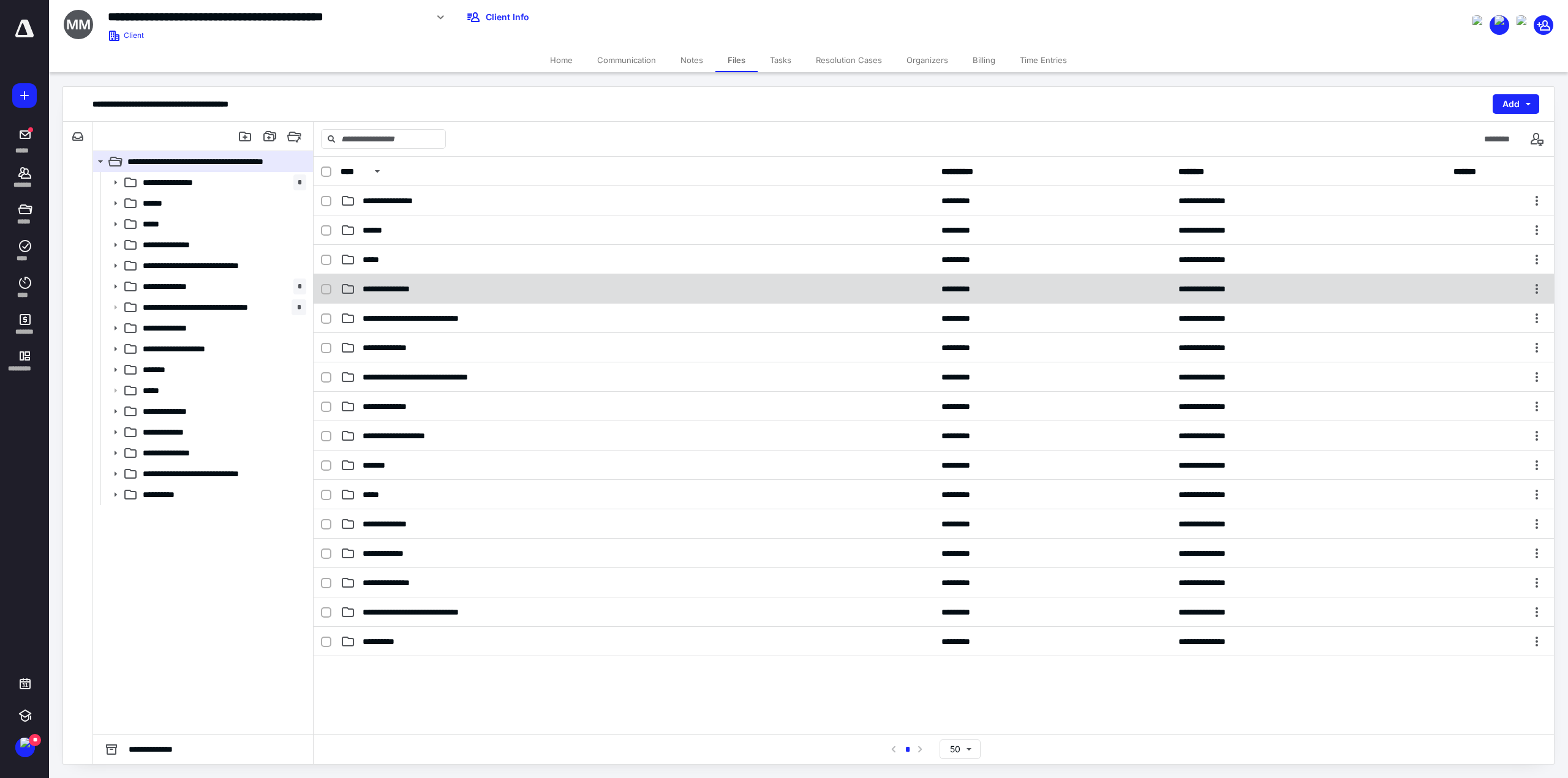 click on "**********" at bounding box center [397, 289] 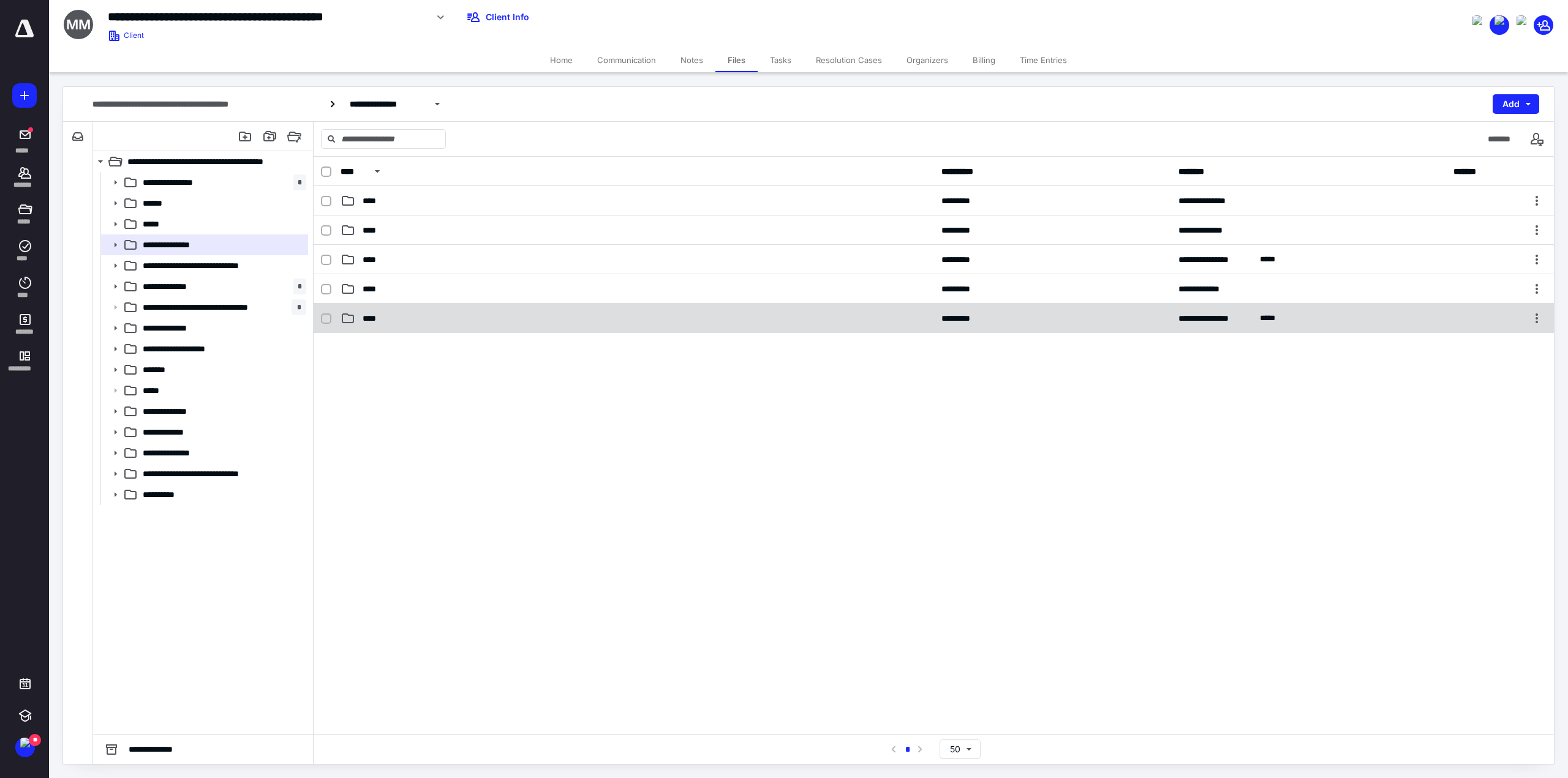 click on "****" at bounding box center [637, 318] 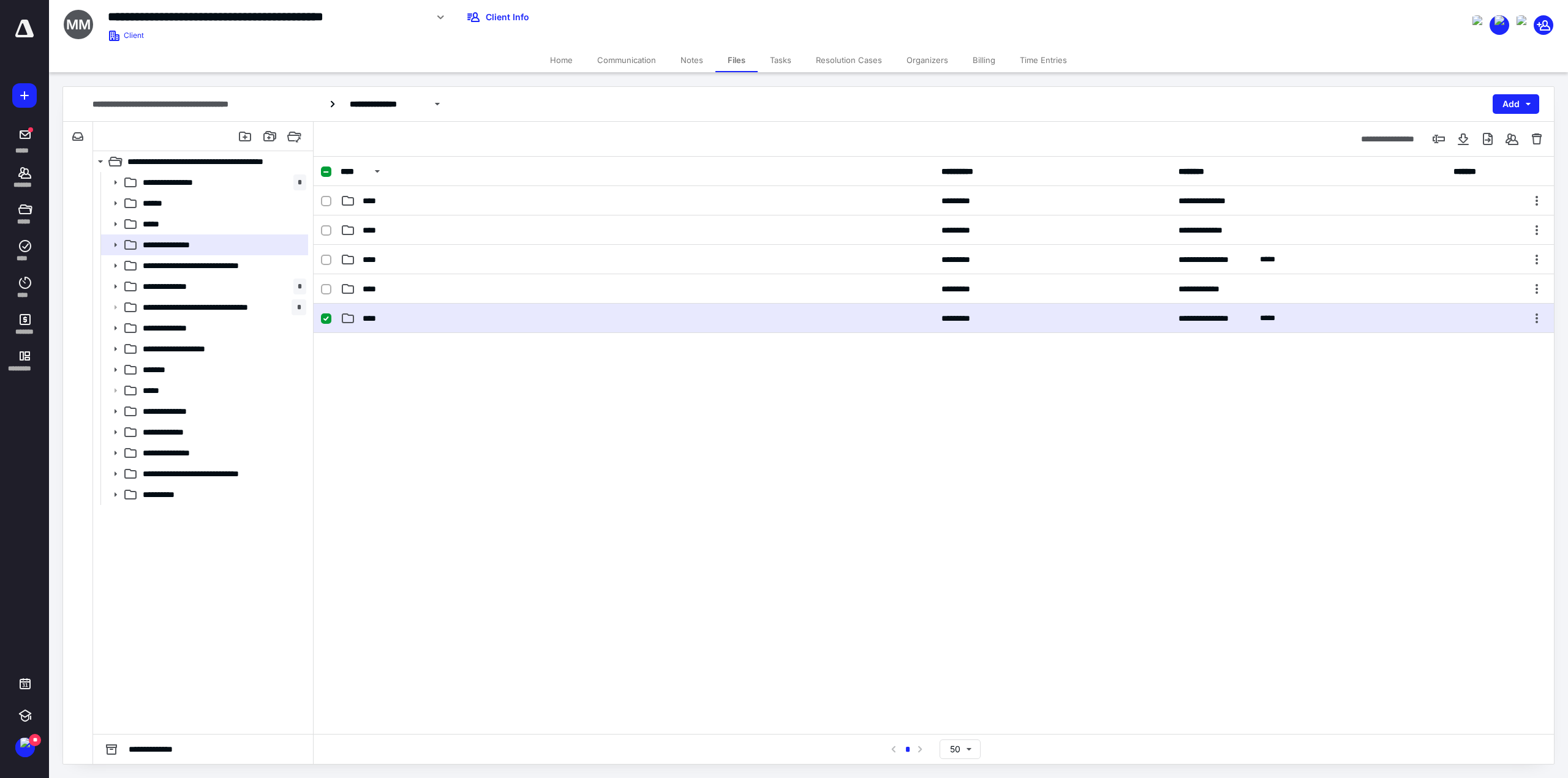 click on "****" at bounding box center (637, 318) 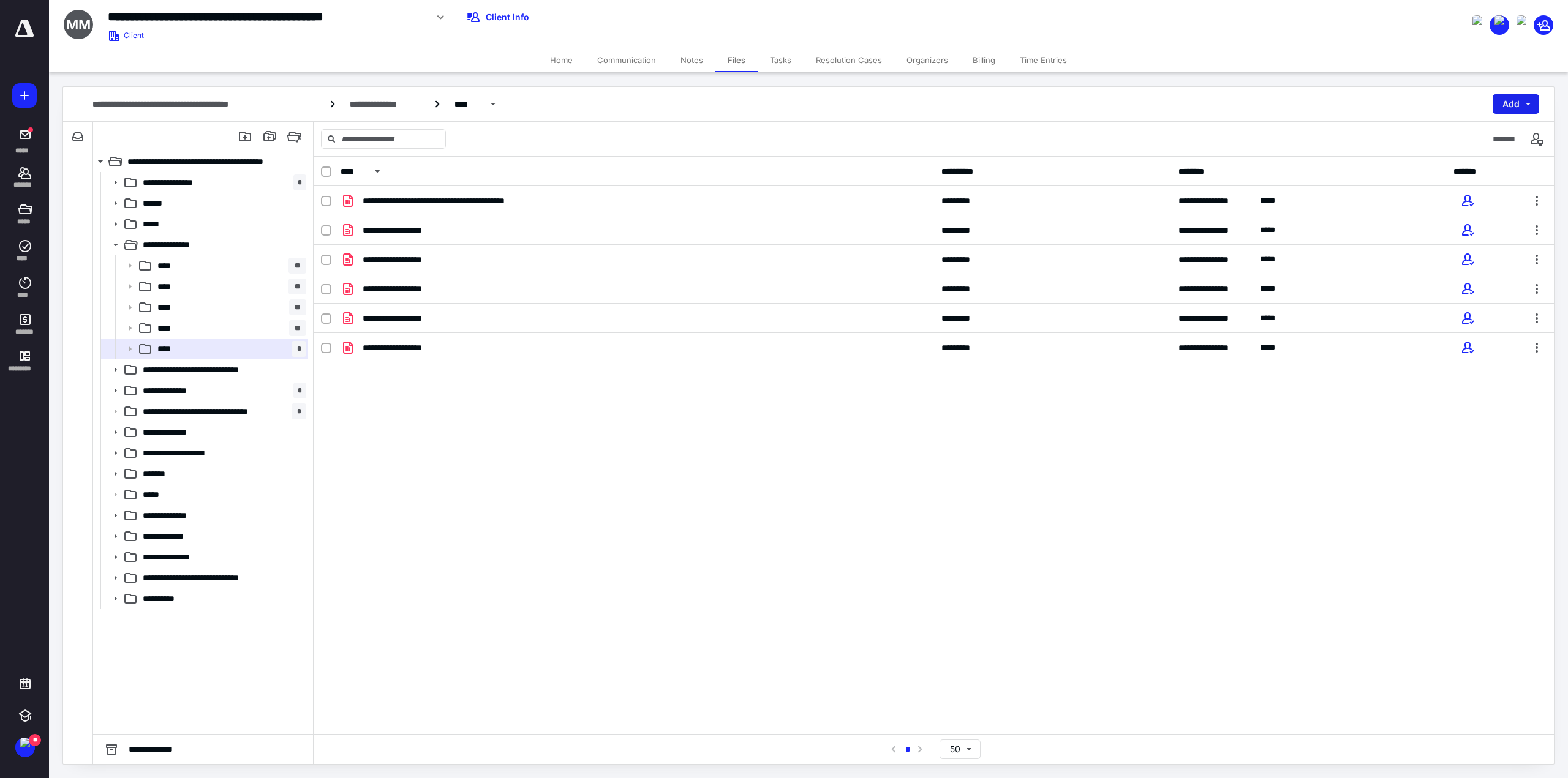 click on "Add" at bounding box center [1516, 104] 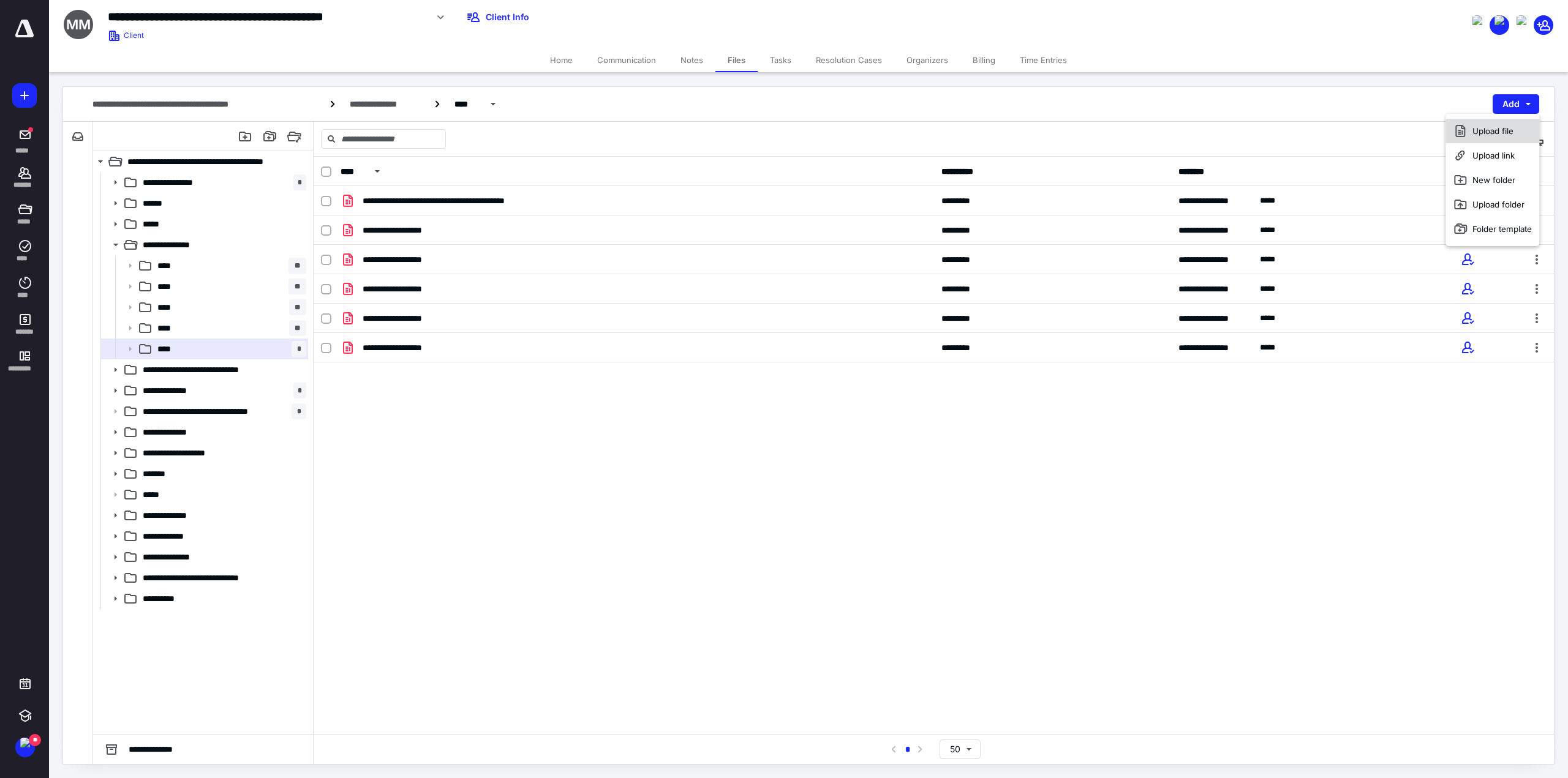 click on "Upload file" at bounding box center (1492, 131) 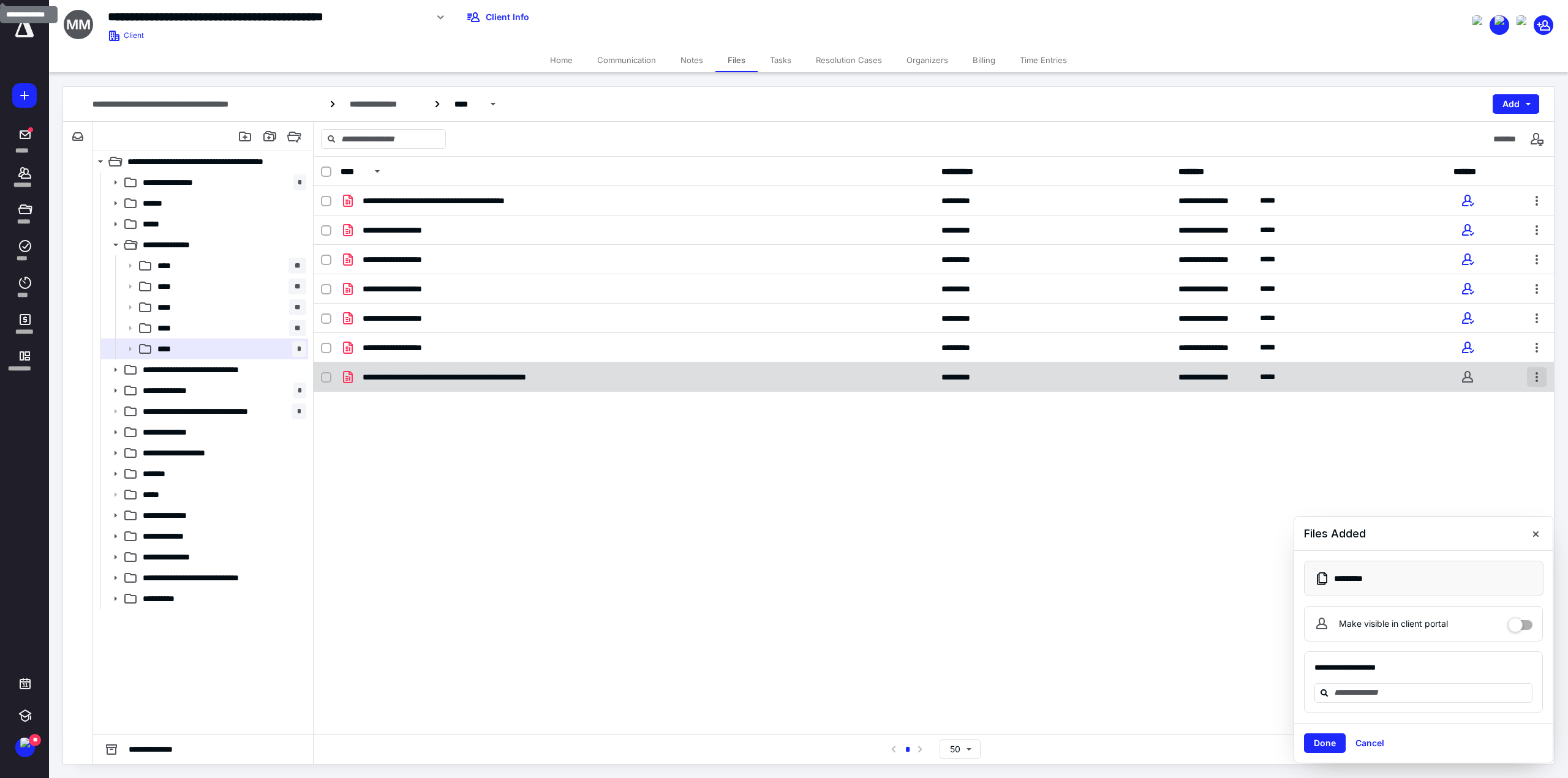 click at bounding box center (1537, 377) 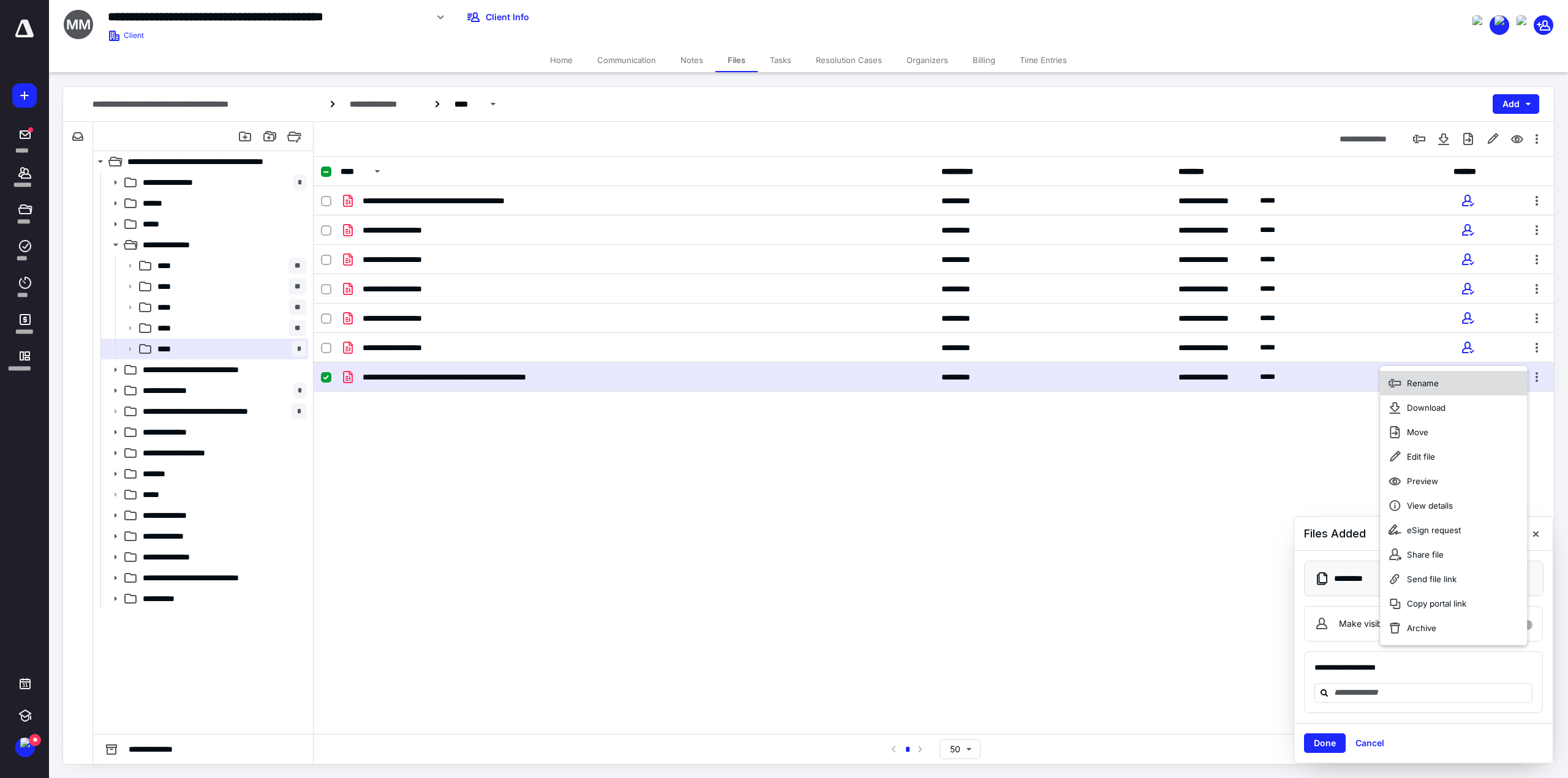 click on "Rename" at bounding box center [1453, 383] 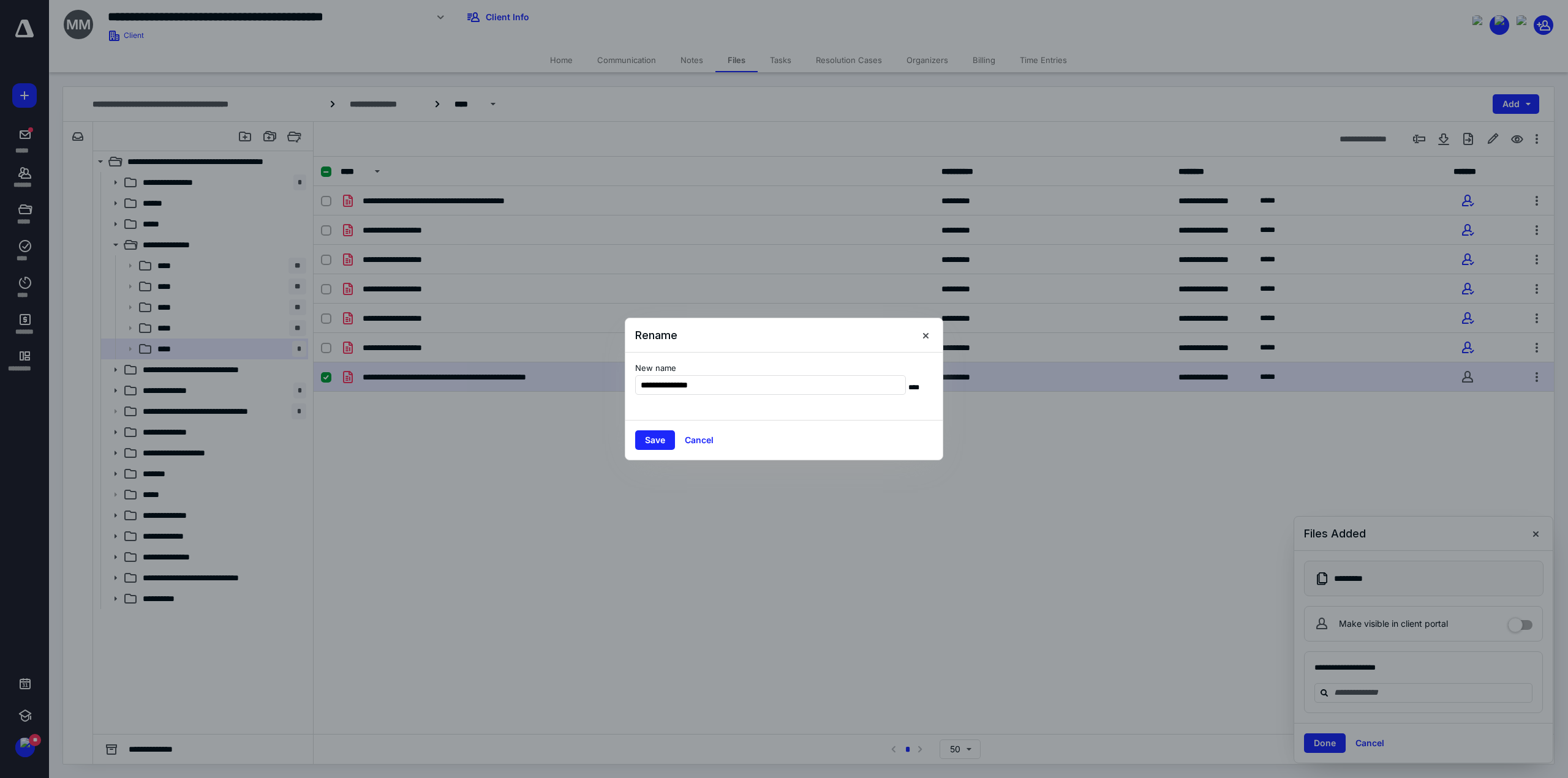type on "**********" 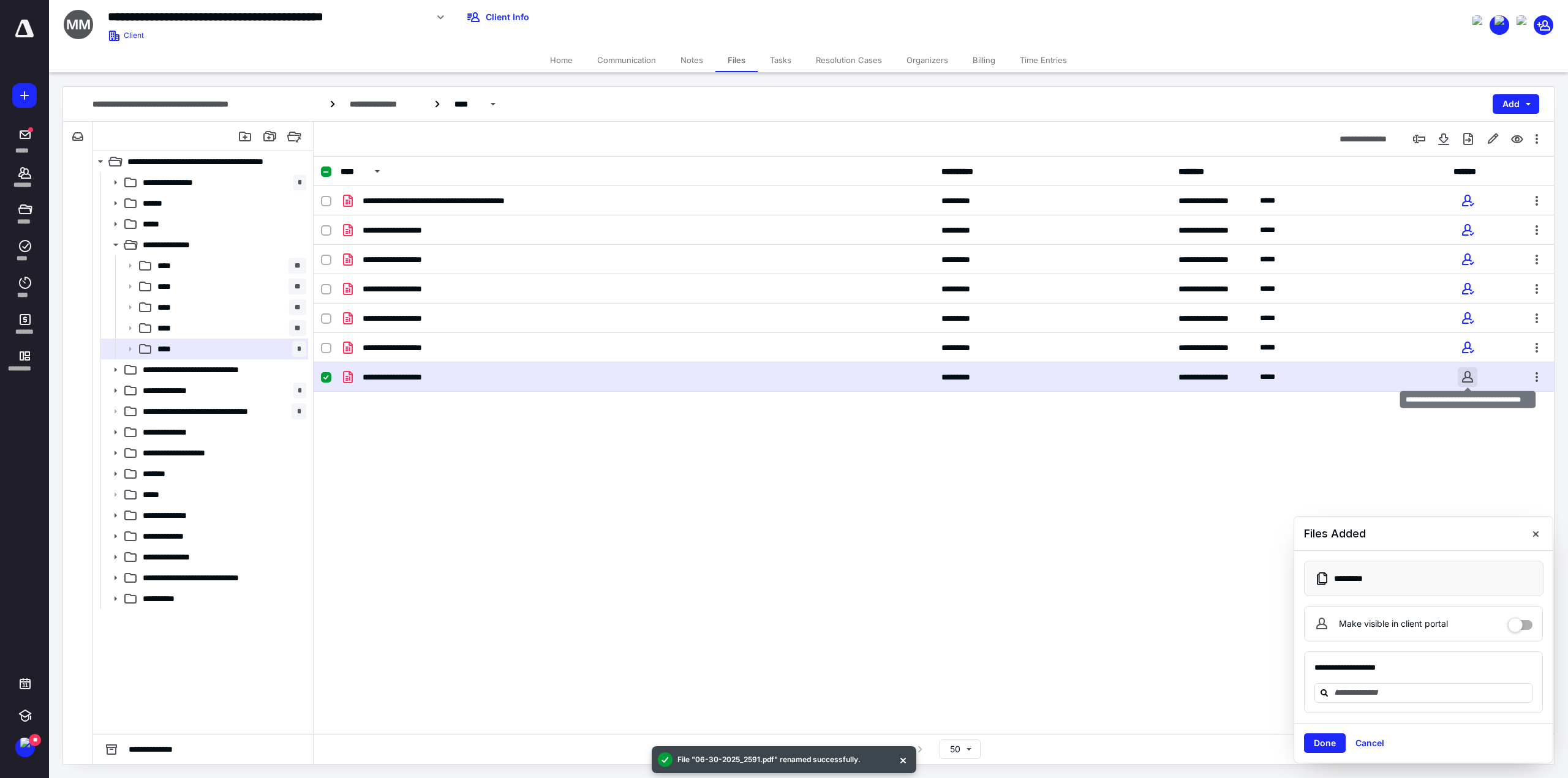 click at bounding box center (1468, 377) 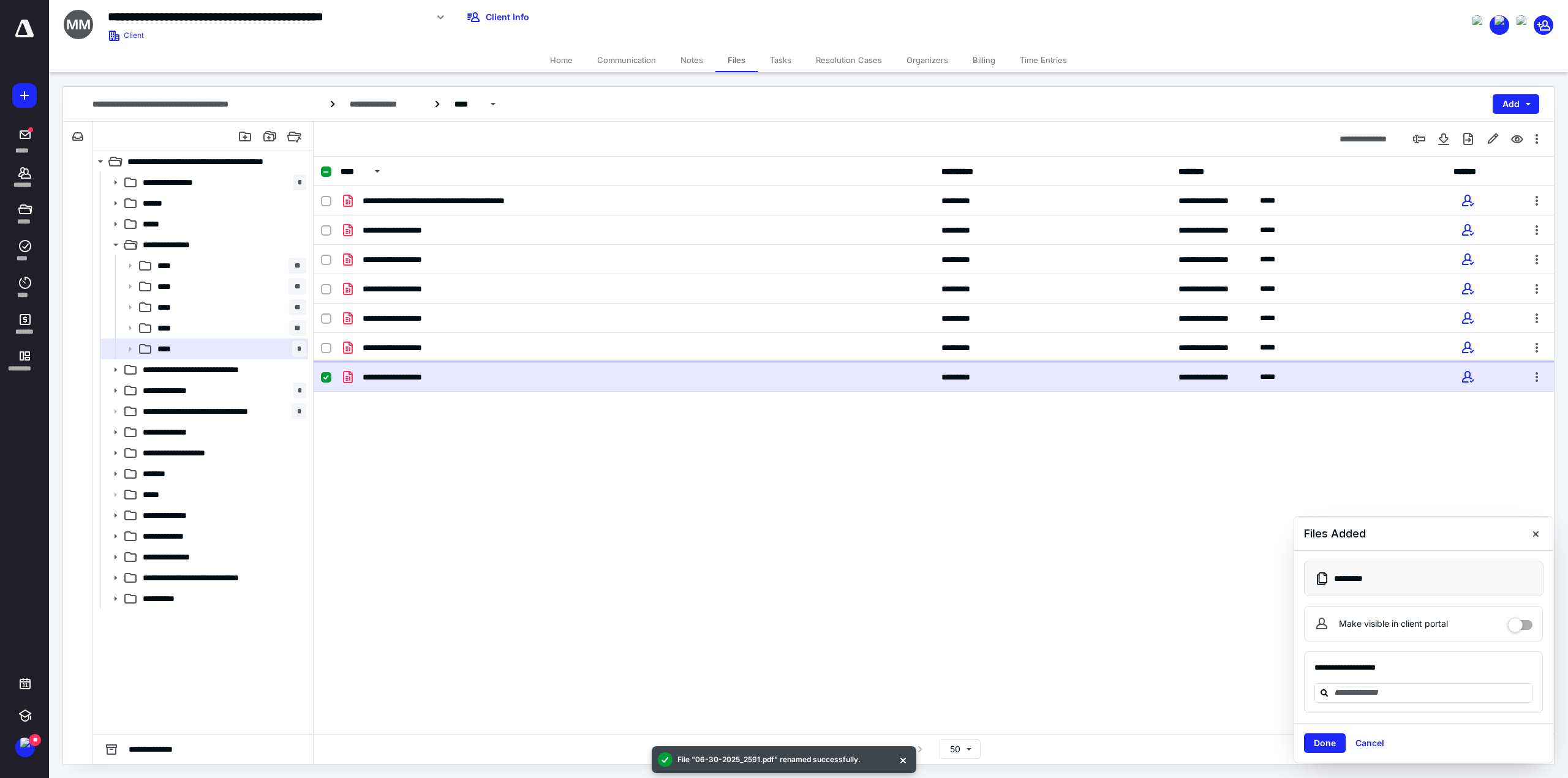 click on "**********" at bounding box center (637, 377) 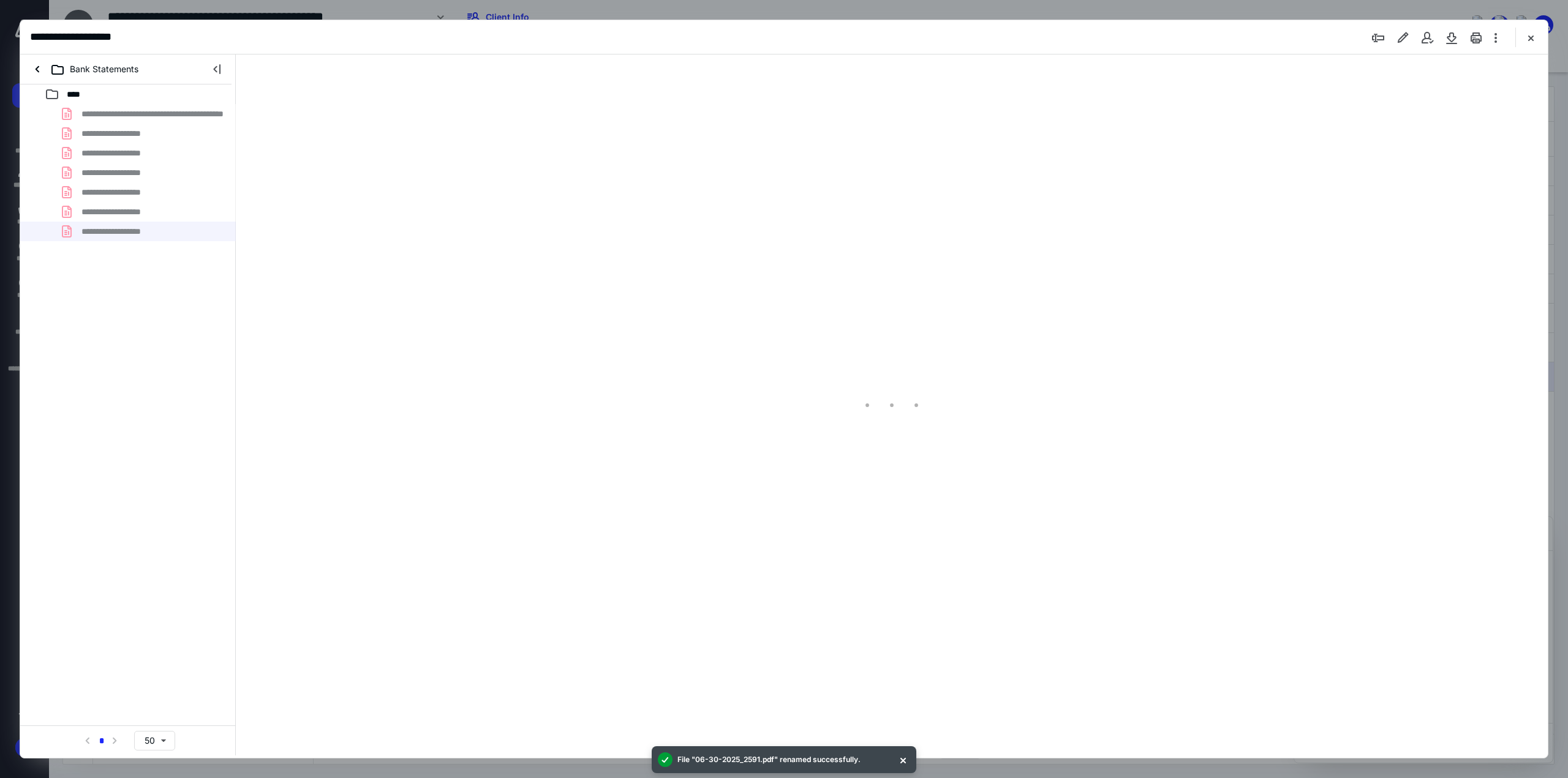 scroll, scrollTop: 0, scrollLeft: 0, axis: both 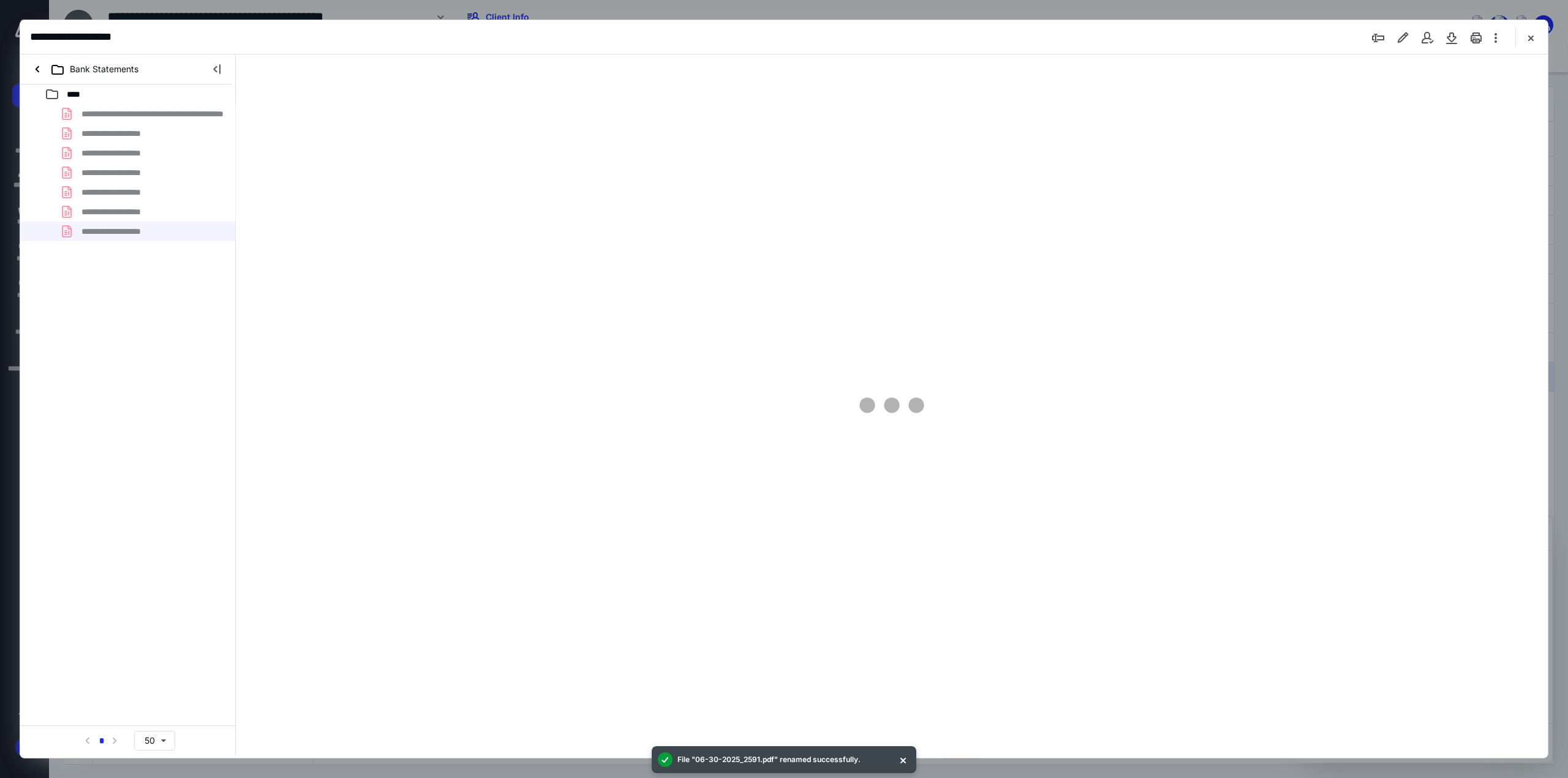 type on "134" 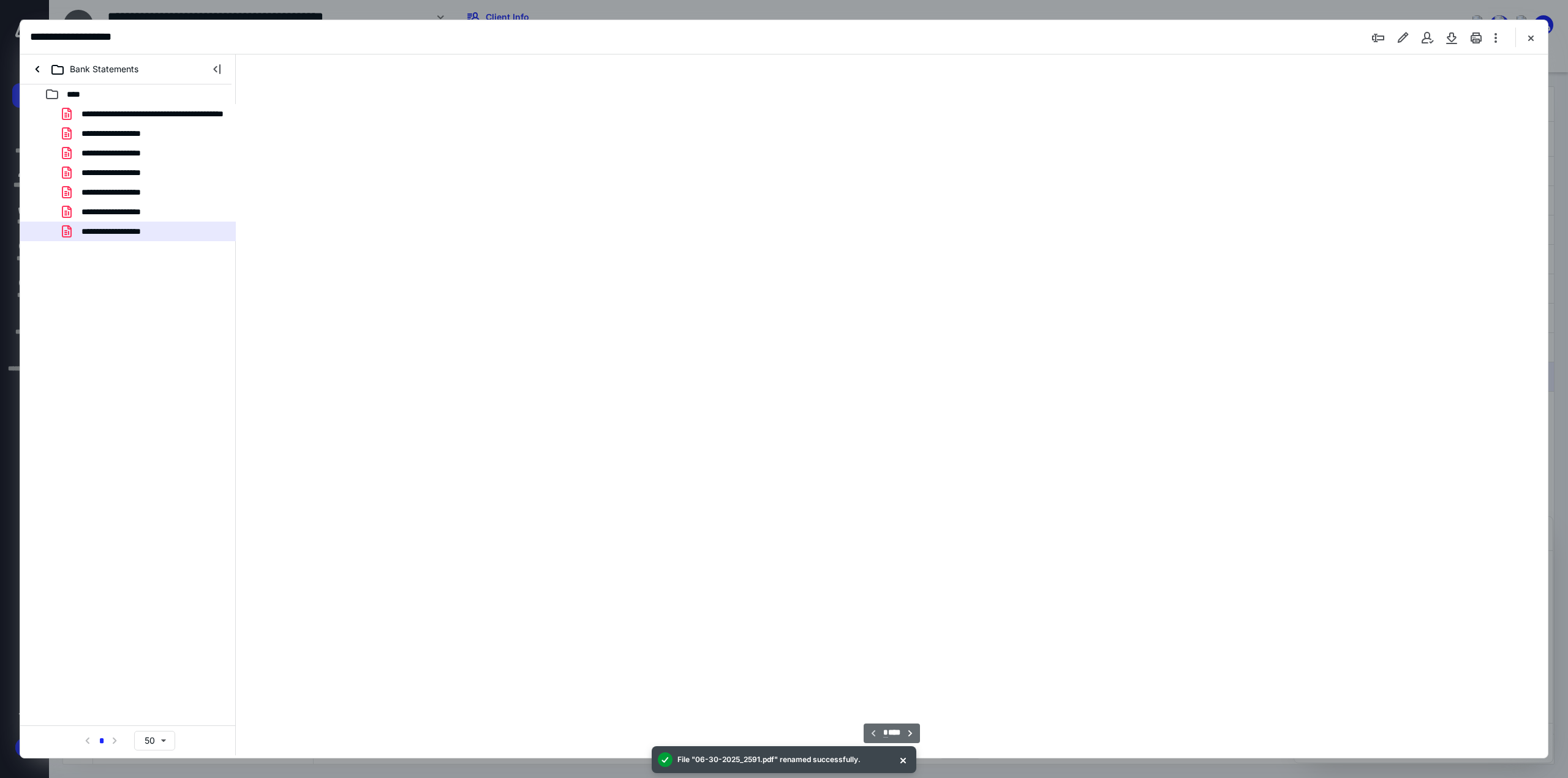 scroll, scrollTop: 50, scrollLeft: 0, axis: vertical 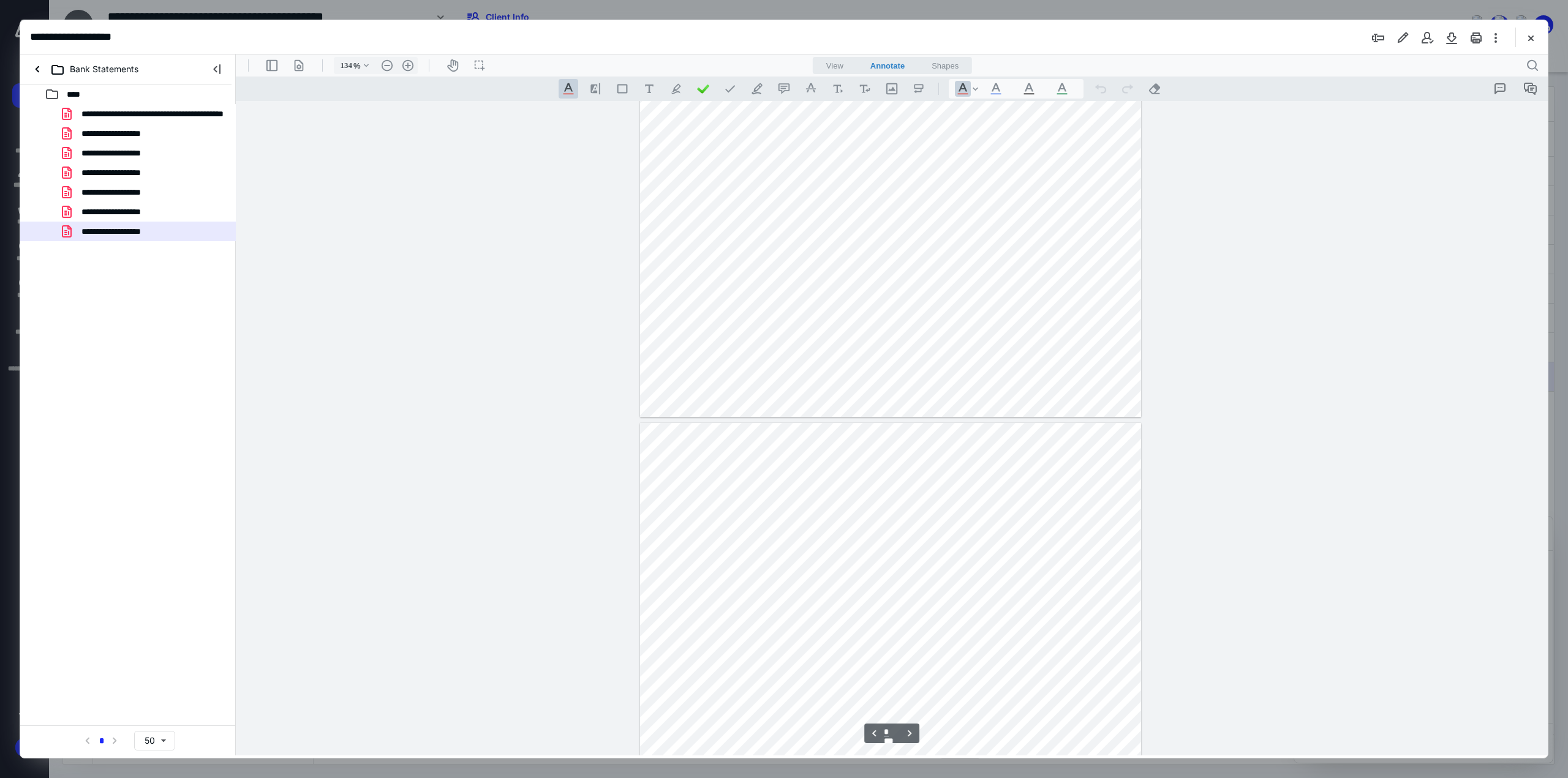 type on "*" 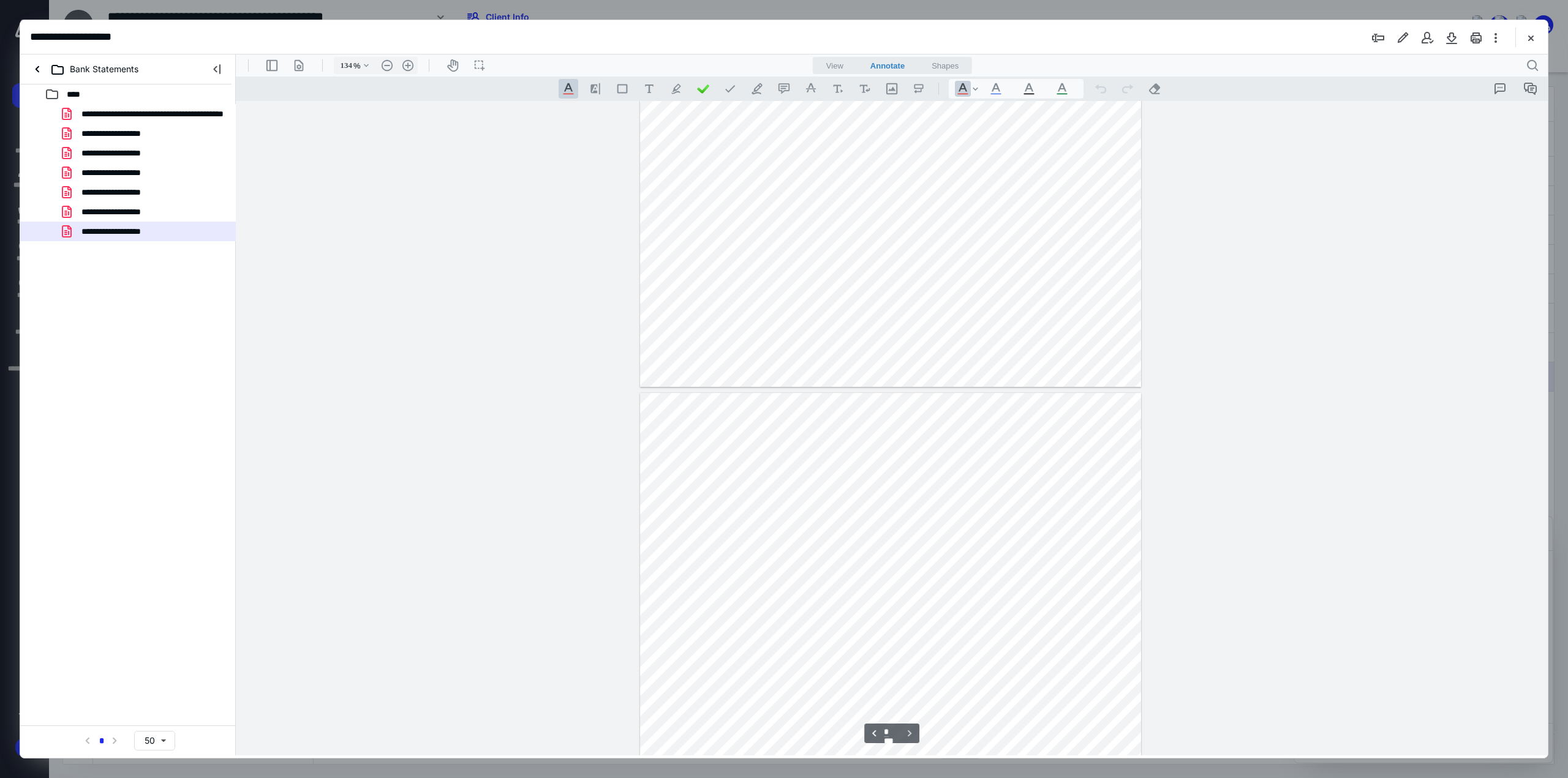 scroll, scrollTop: 1656, scrollLeft: 0, axis: vertical 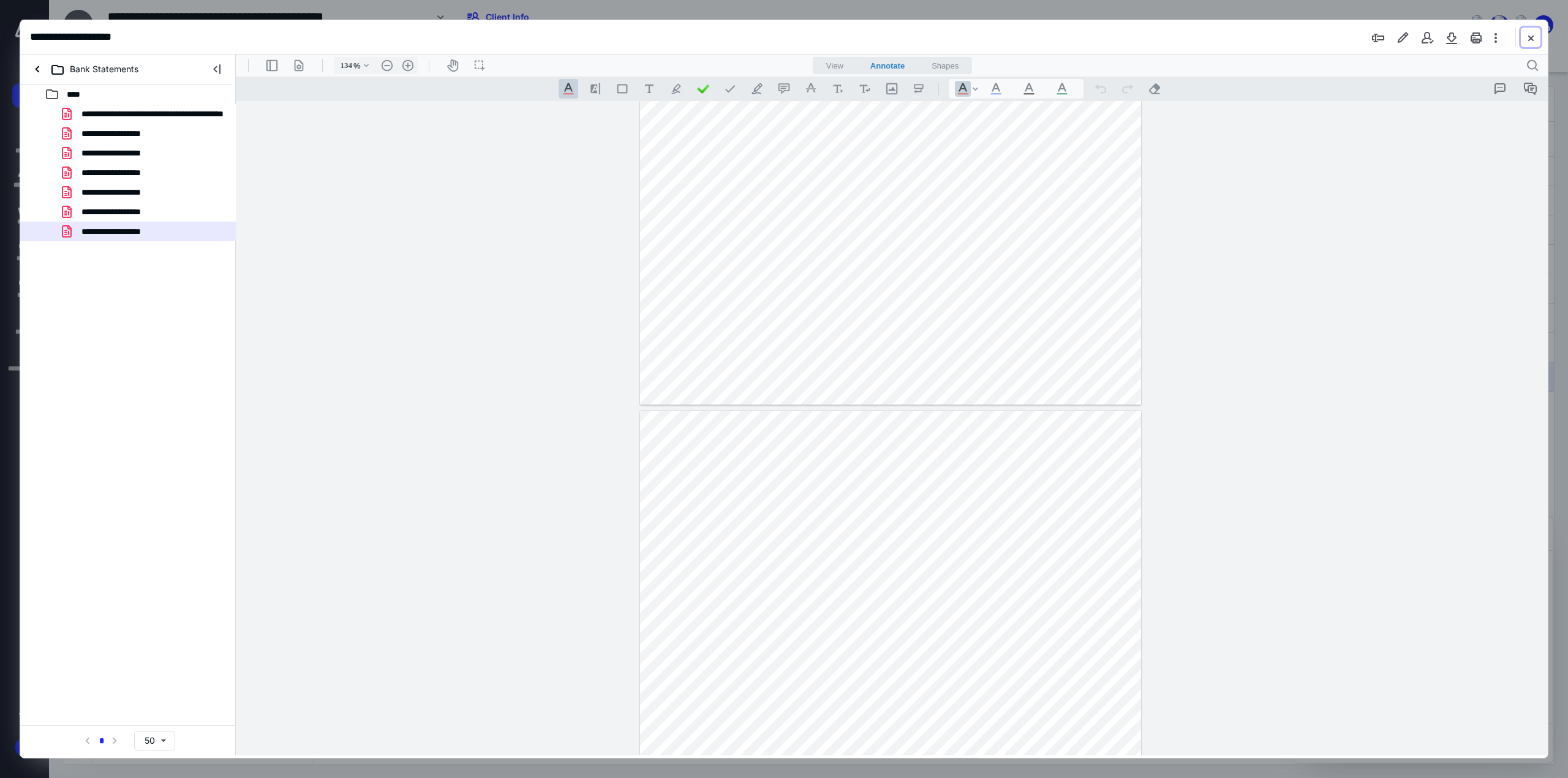 drag, startPoint x: 1532, startPoint y: 37, endPoint x: 1513, endPoint y: 83, distance: 49.7695 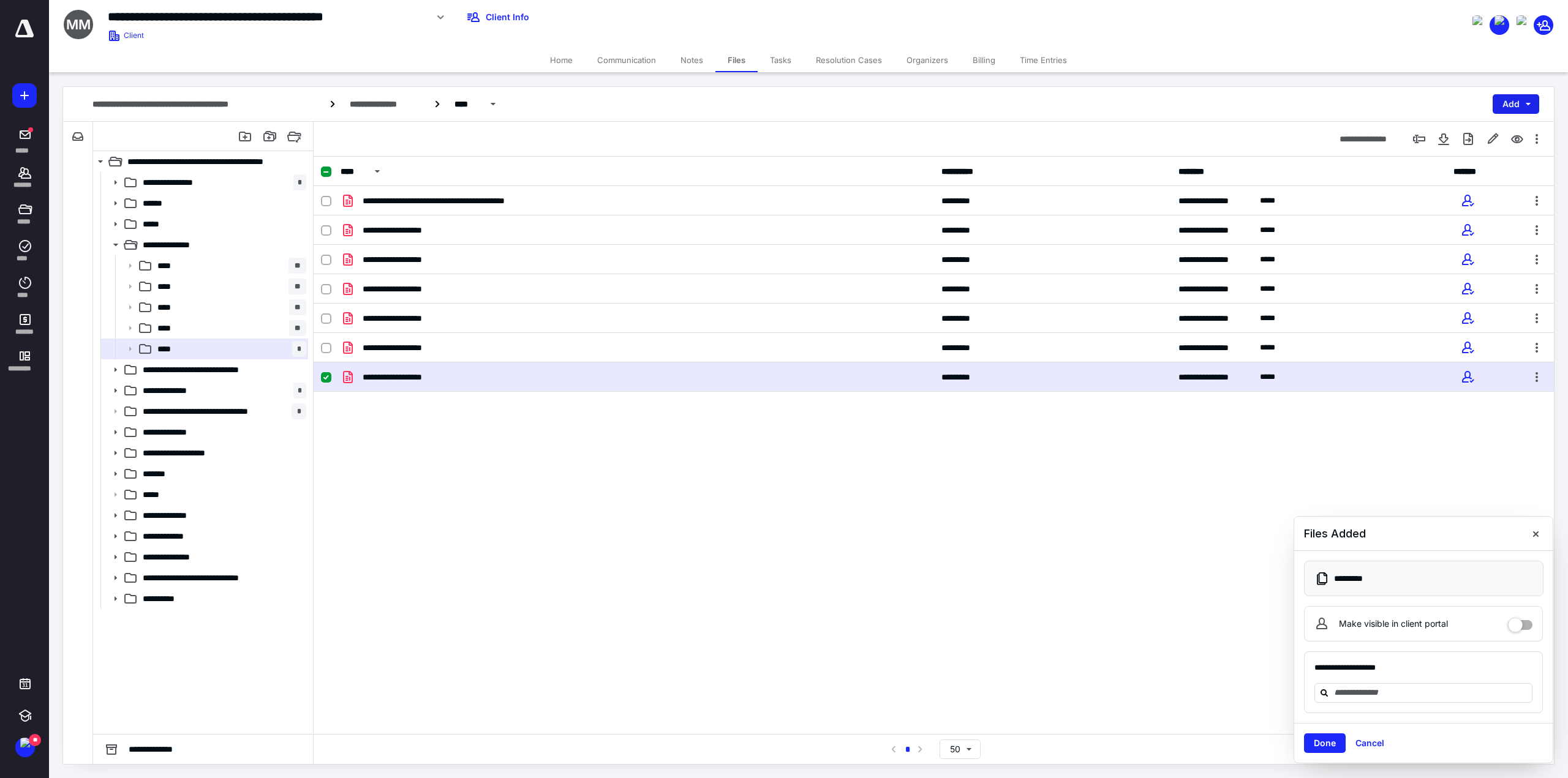 click on "Add" at bounding box center (1516, 104) 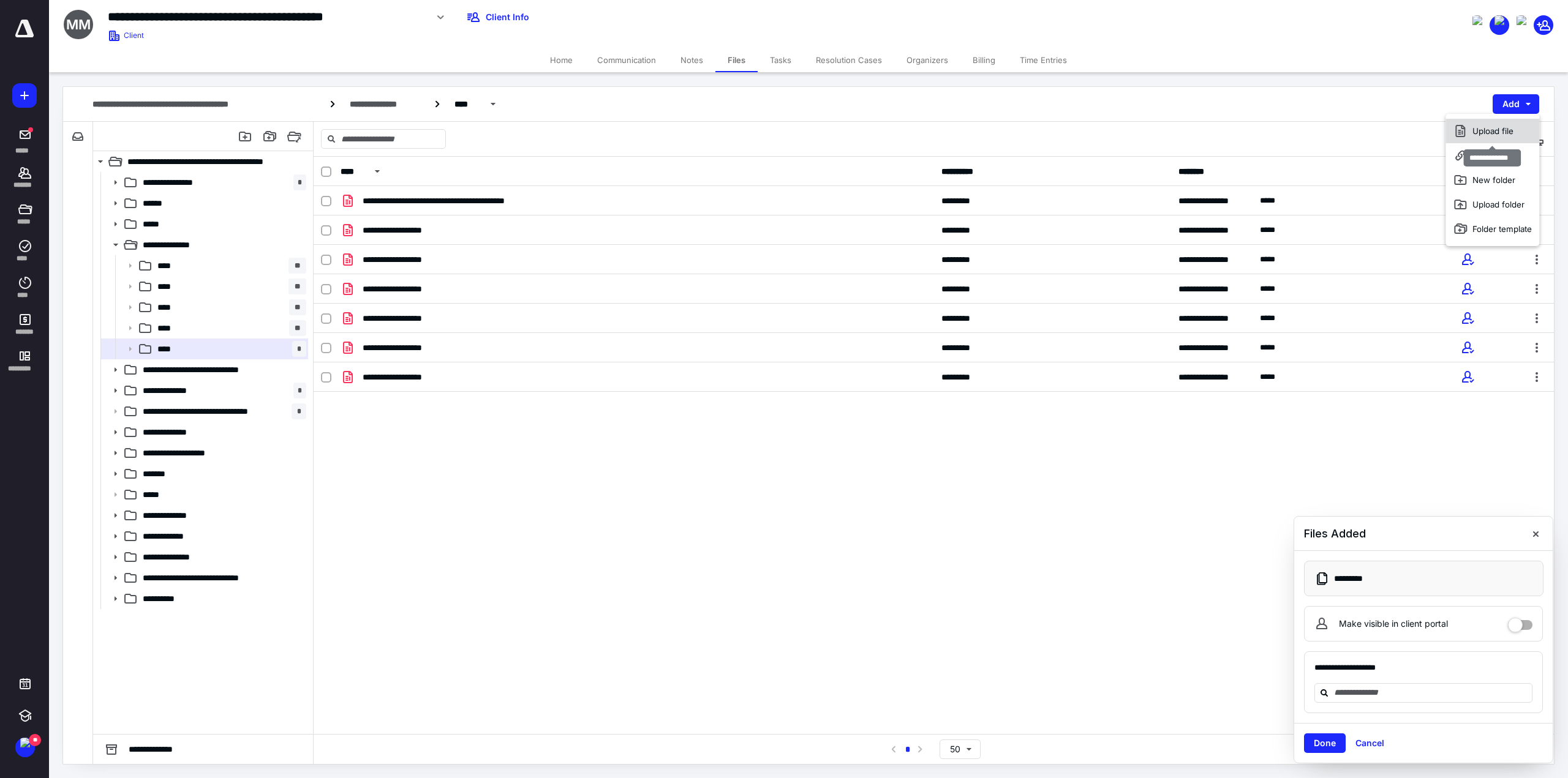 click on "Upload file" at bounding box center (1492, 131) 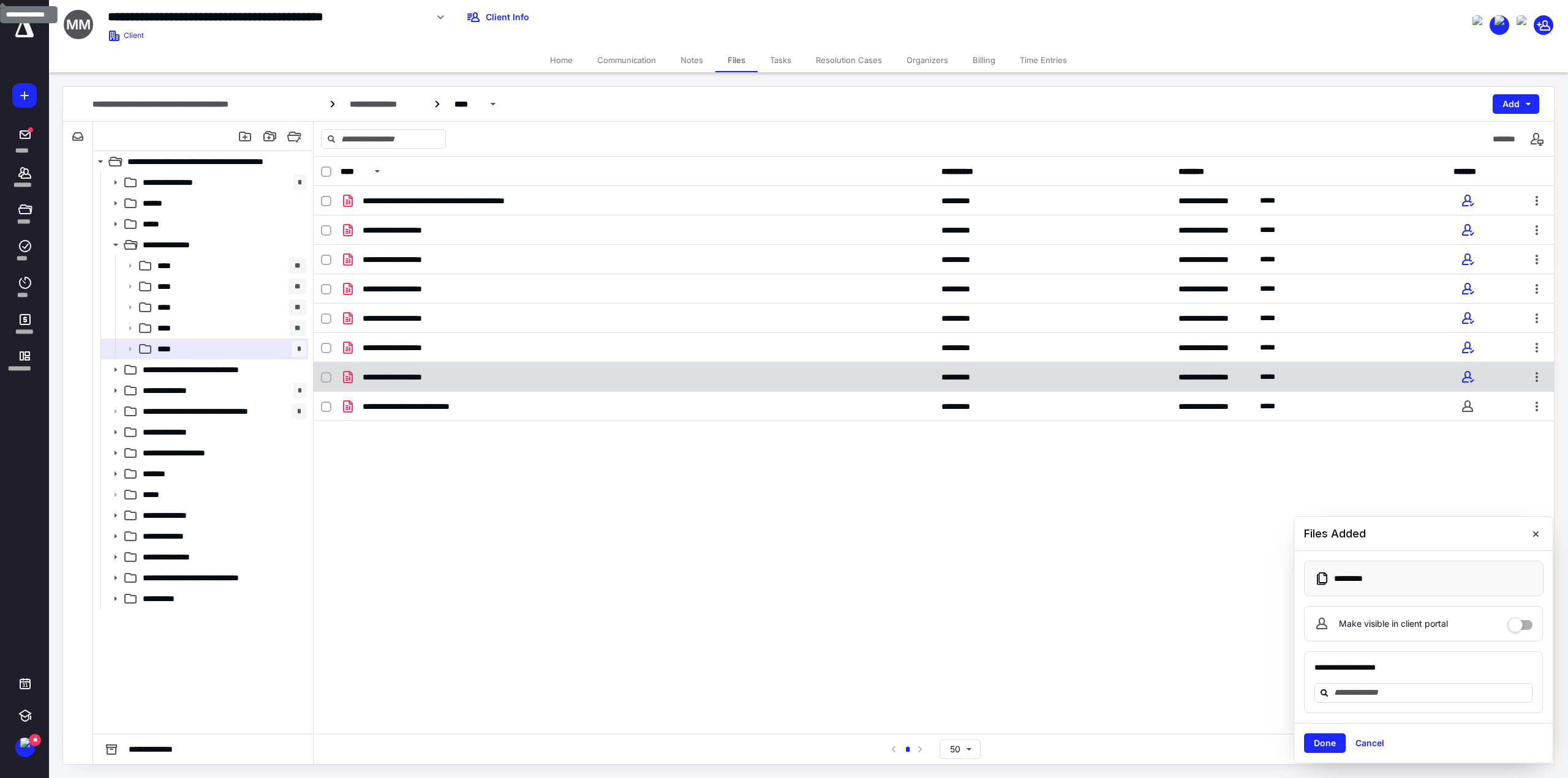 click on "**********" at bounding box center (637, 377) 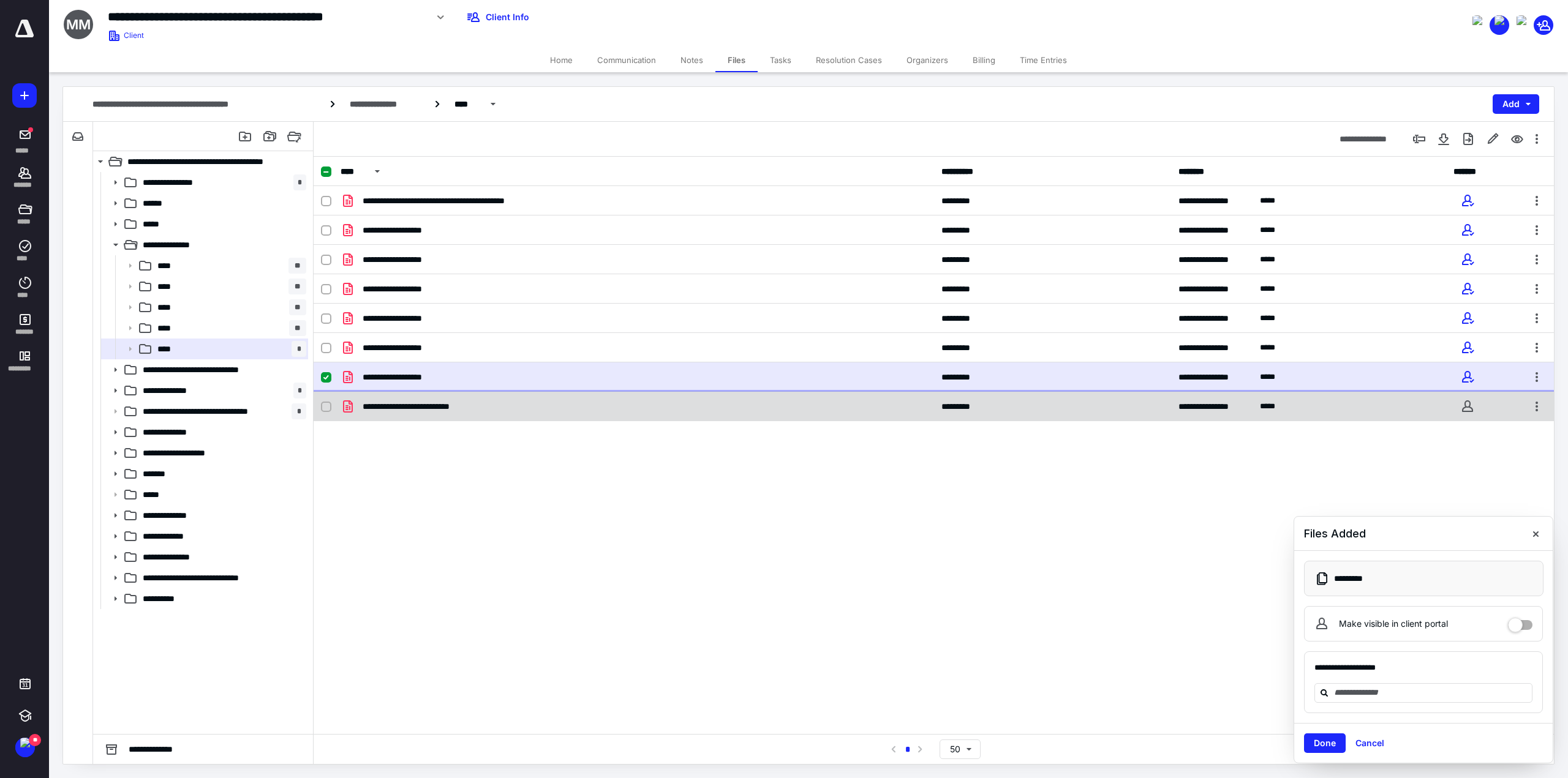 click on "**********" at bounding box center (637, 406) 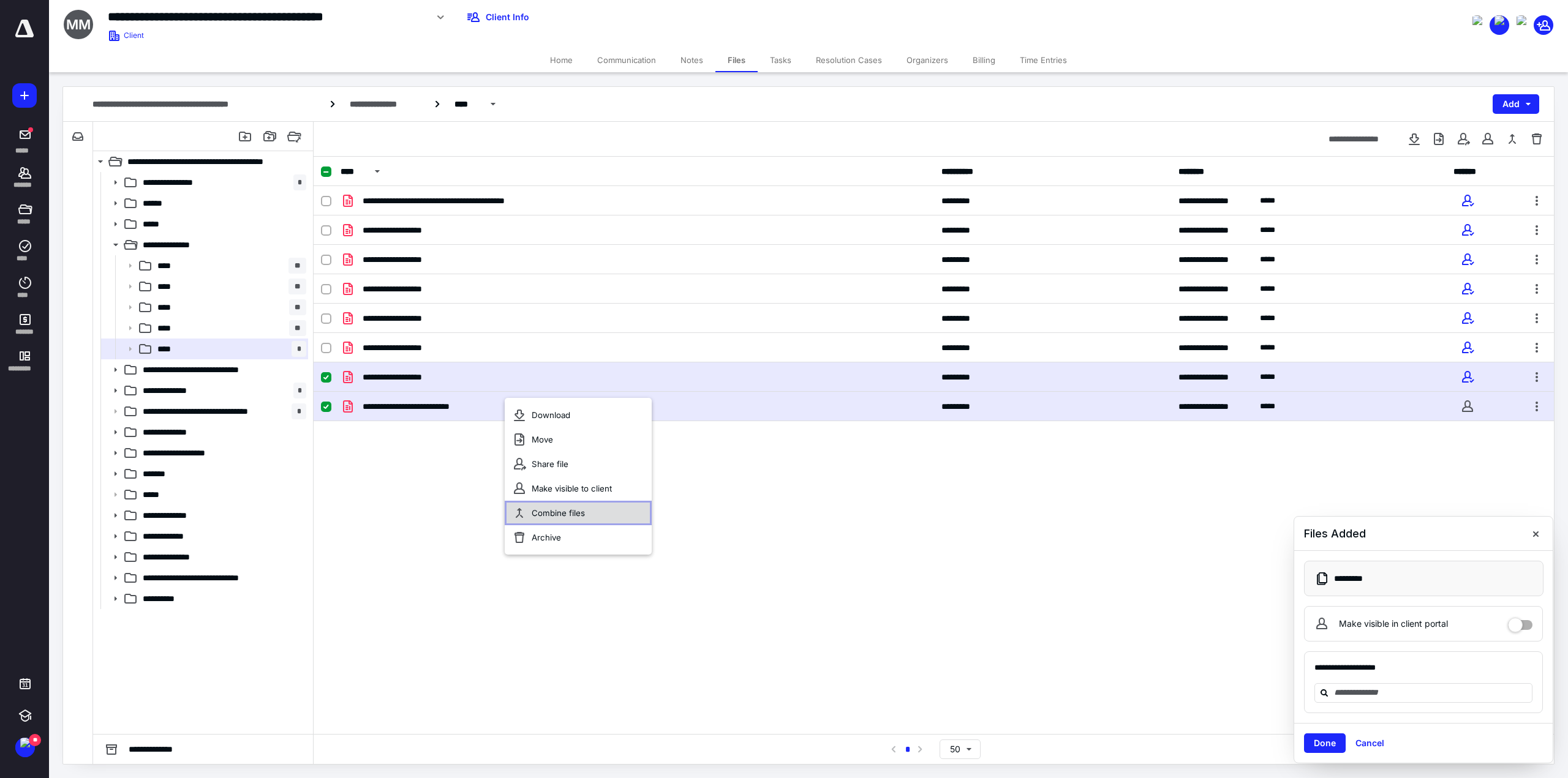 click on "Combine files" at bounding box center [558, 513] 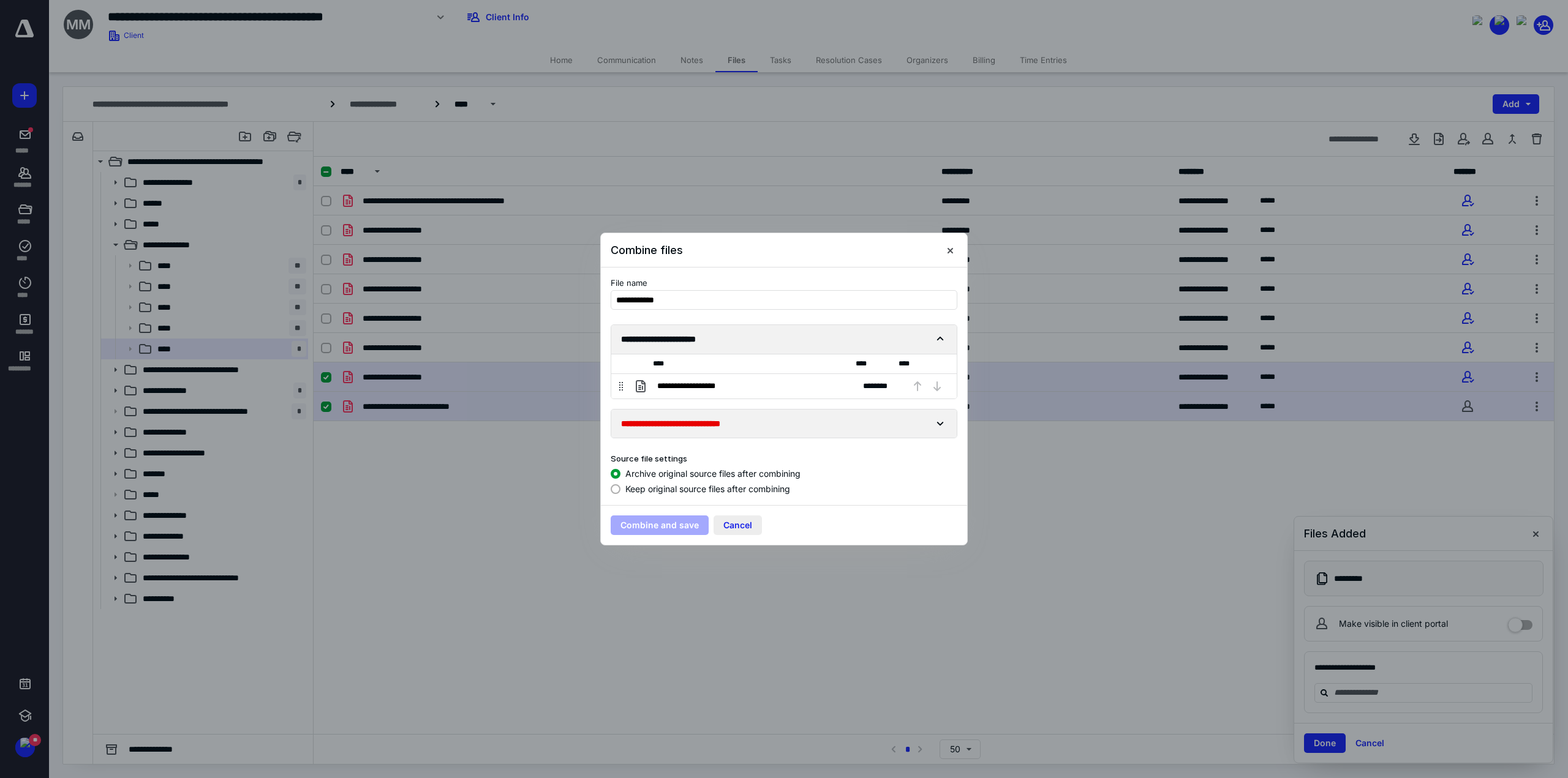 click on "Cancel" at bounding box center [737, 525] 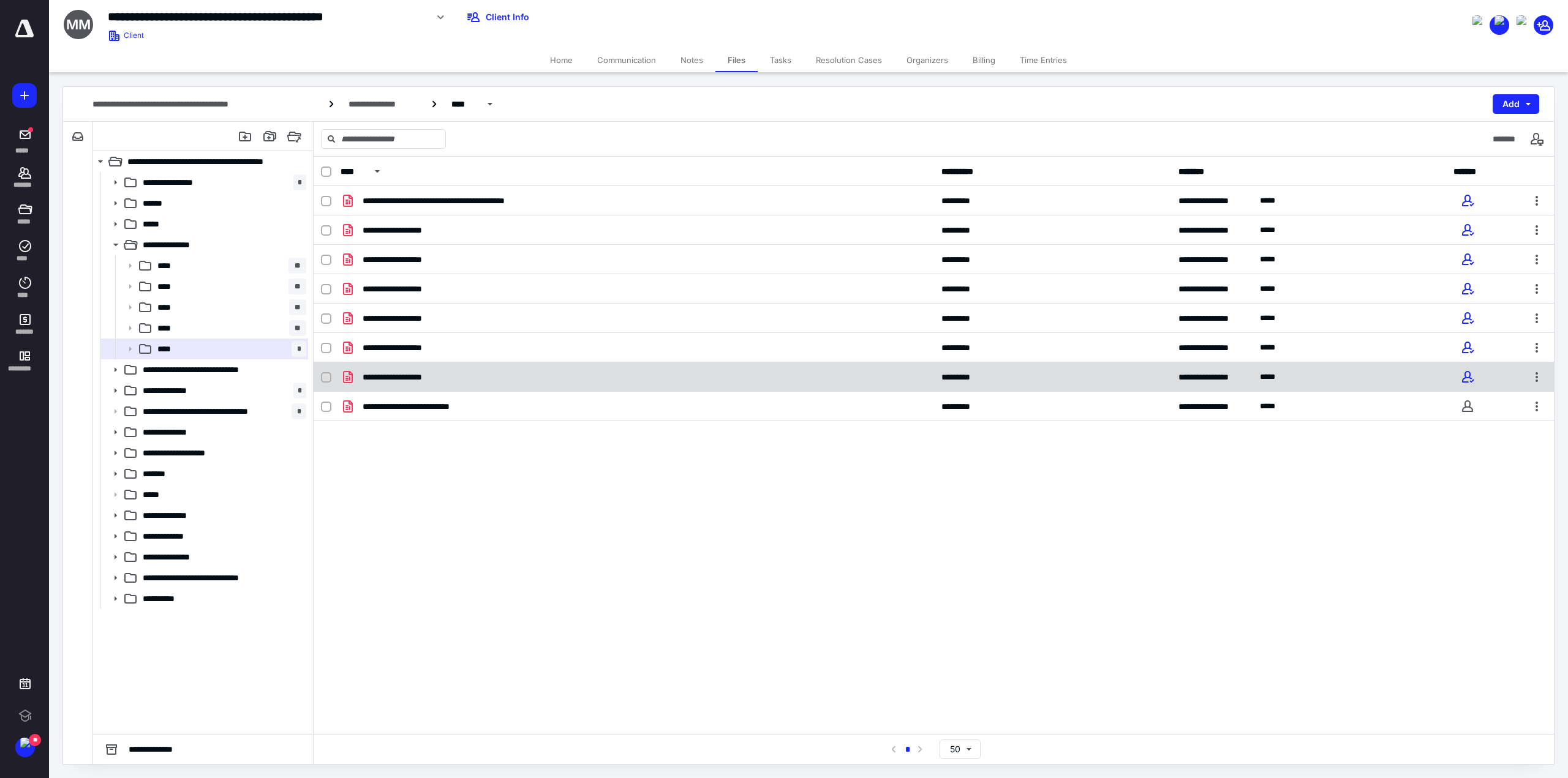 scroll, scrollTop: 0, scrollLeft: 0, axis: both 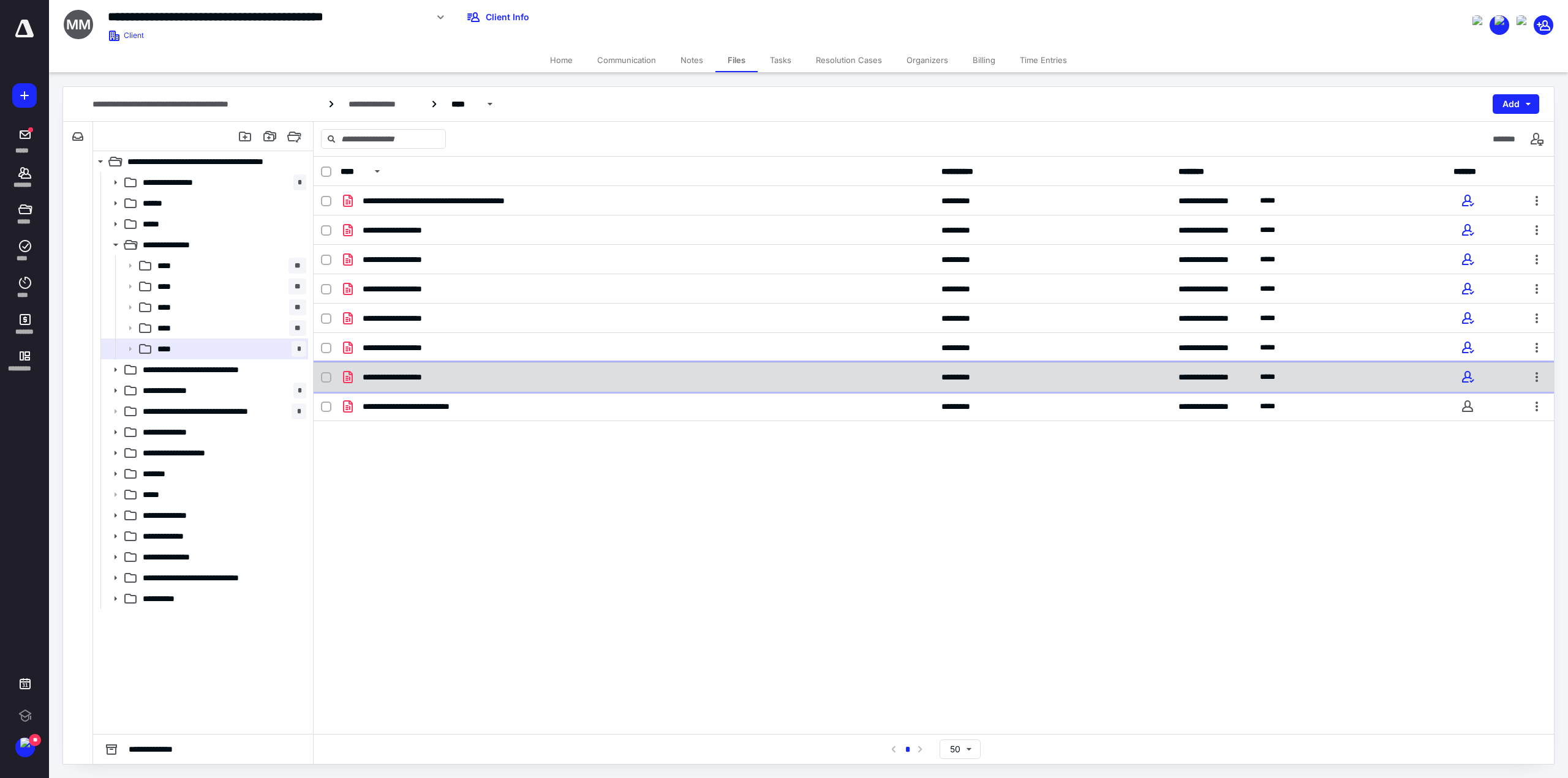 drag, startPoint x: 401, startPoint y: 370, endPoint x: 404, endPoint y: 376, distance: 6.7082 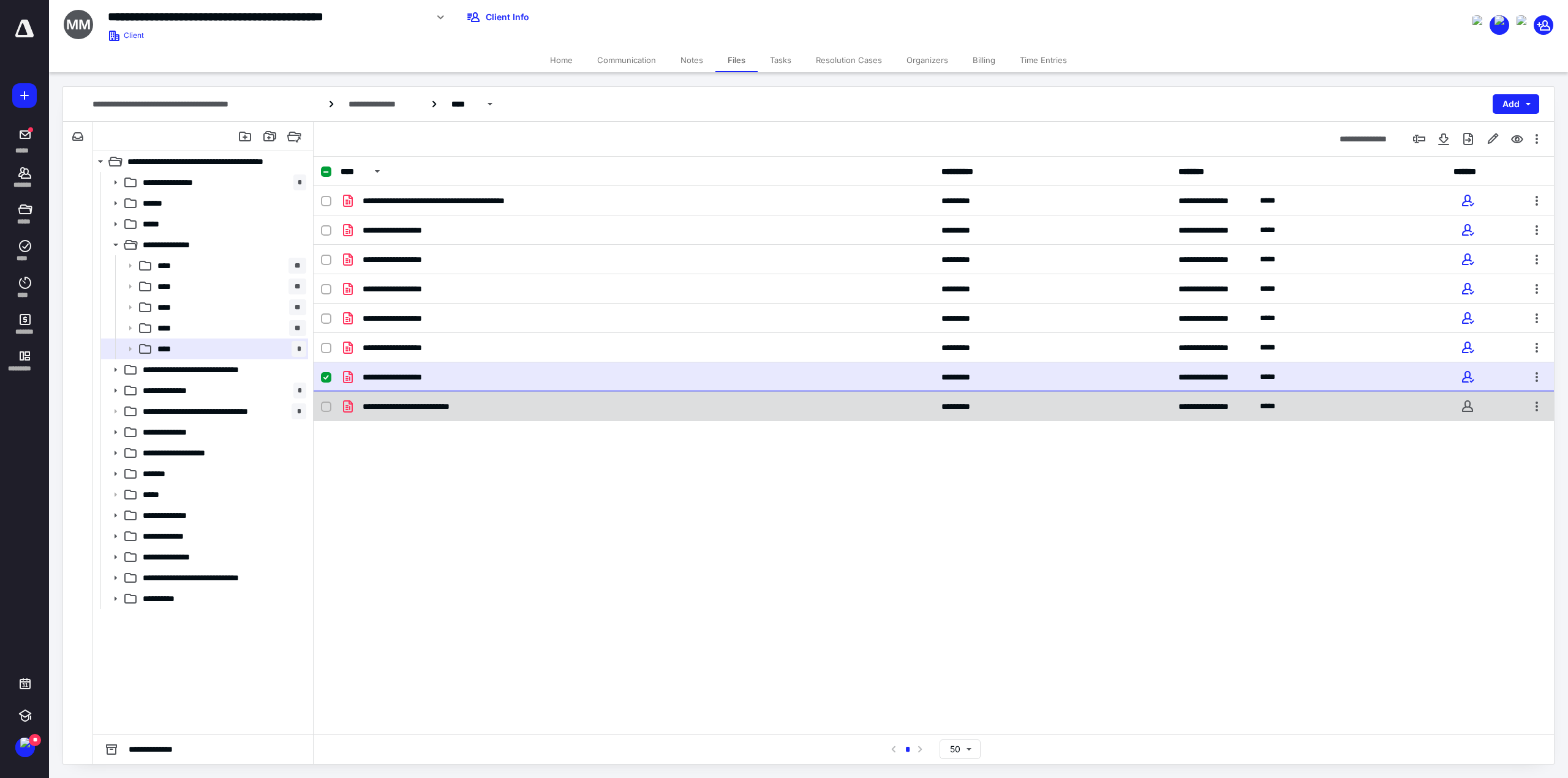 click on "**********" at bounding box center [423, 406] 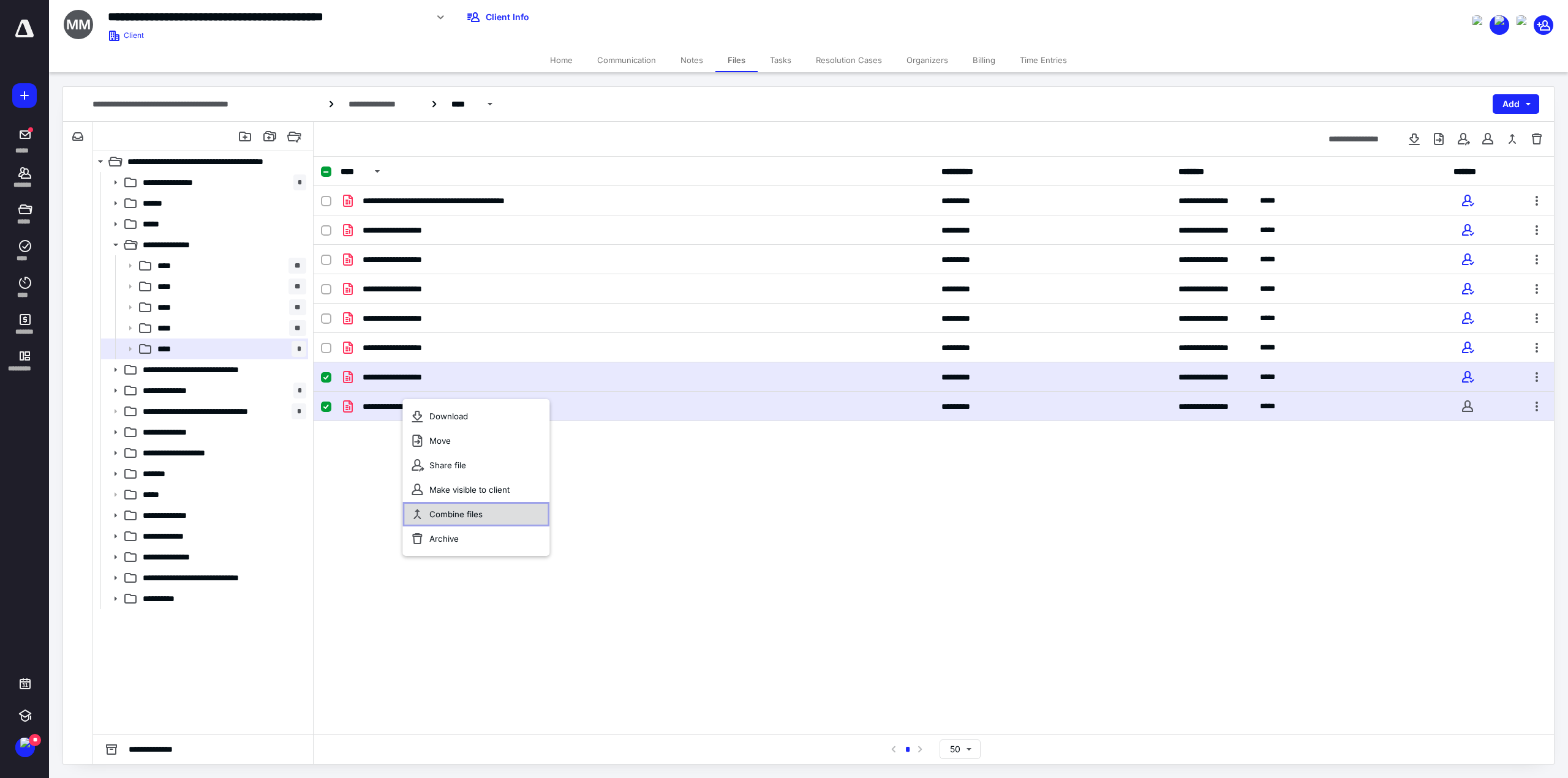 click on "Combine files" at bounding box center [456, 514] 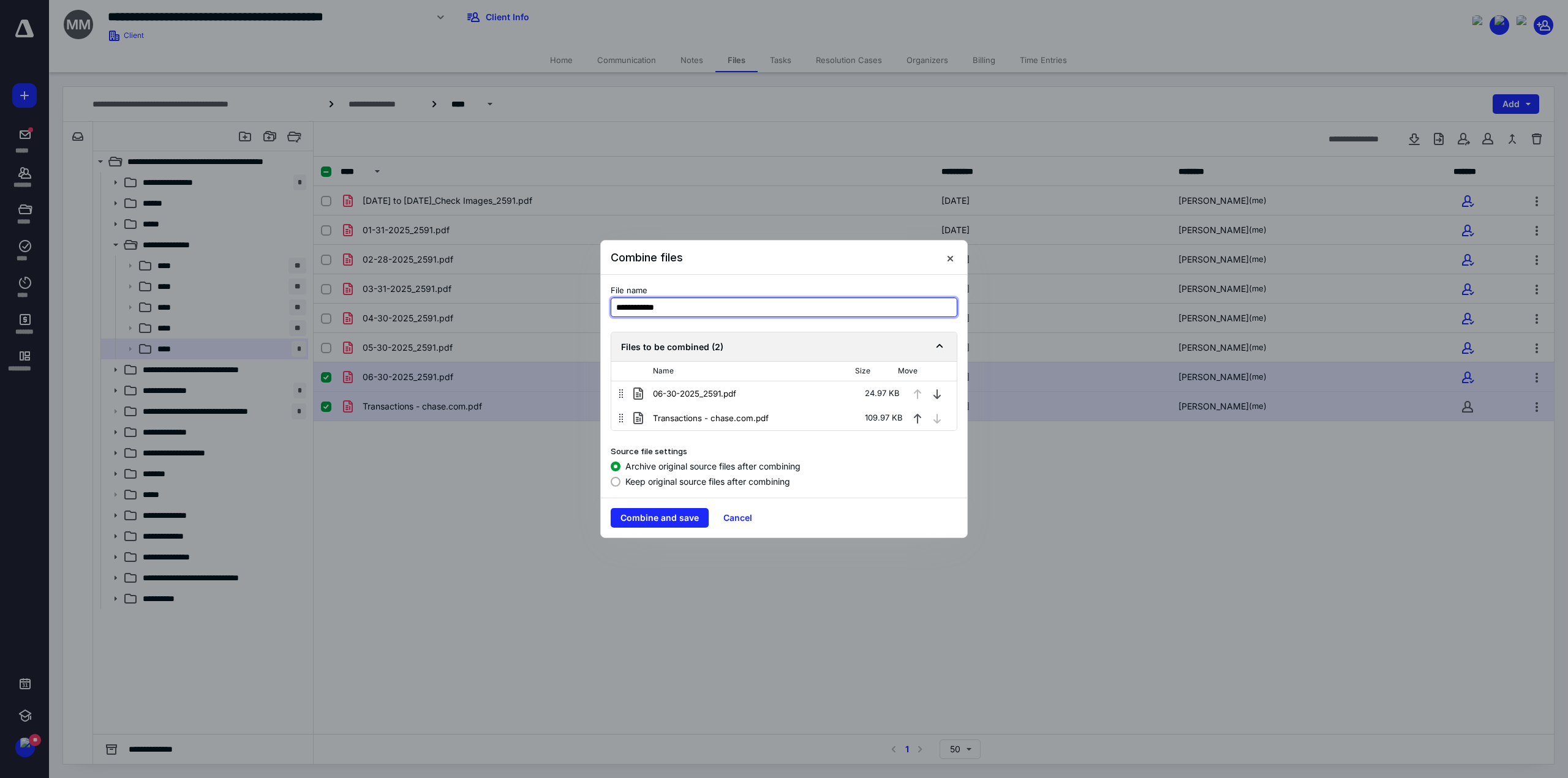 drag, startPoint x: 692, startPoint y: 307, endPoint x: 611, endPoint y: 311, distance: 81.09871 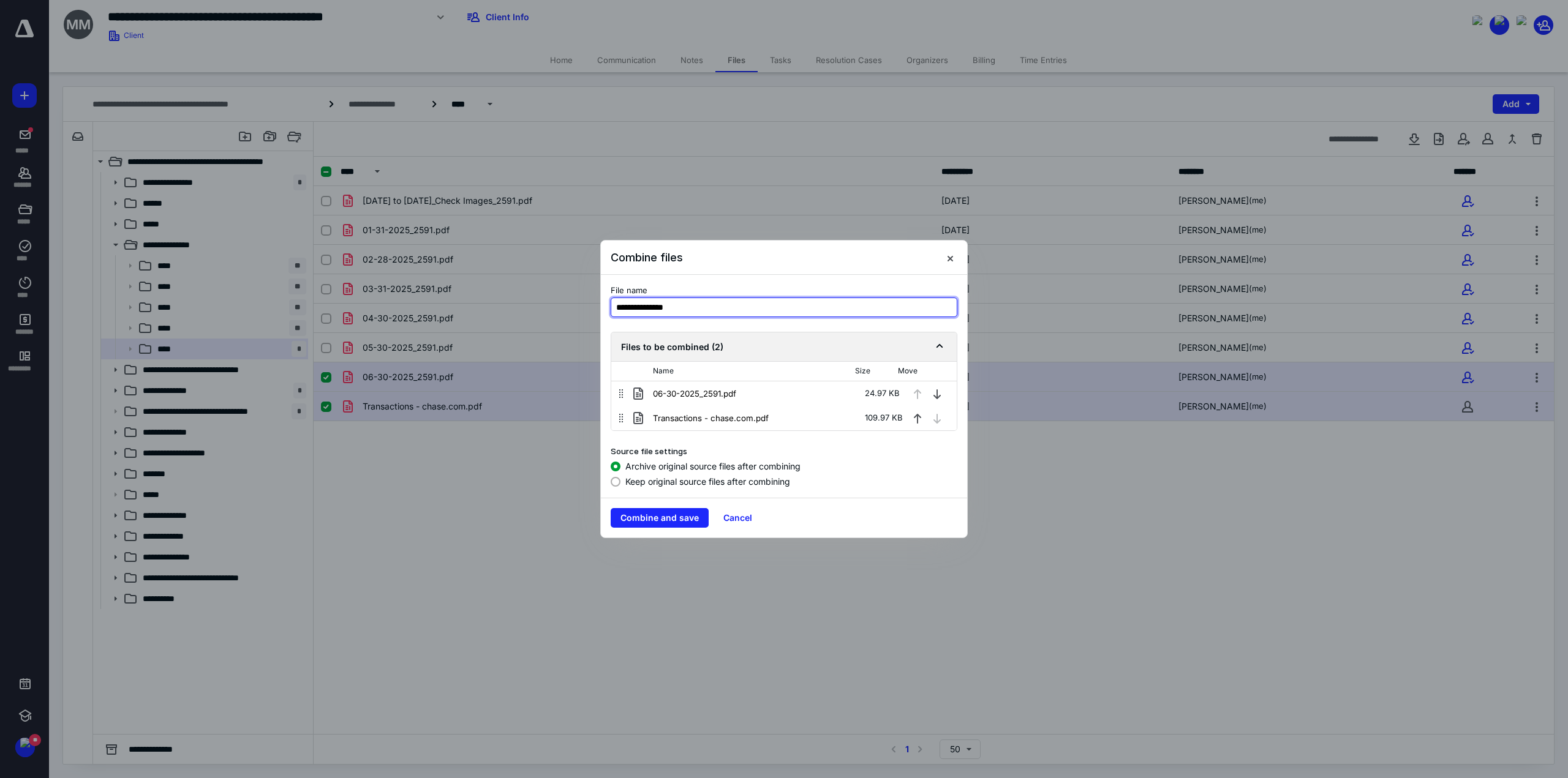 type on "**********" 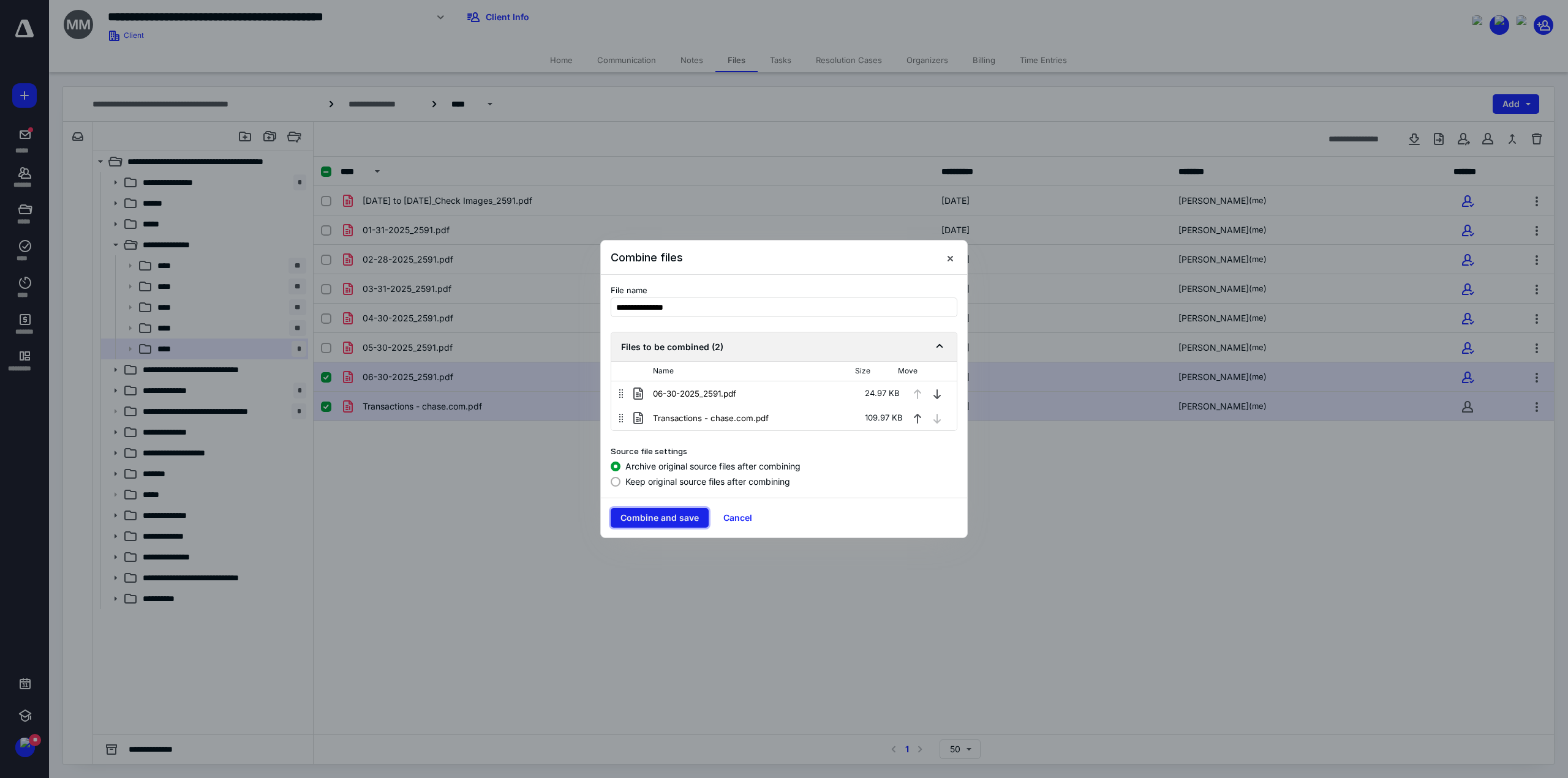 click on "Combine and save" at bounding box center (660, 518) 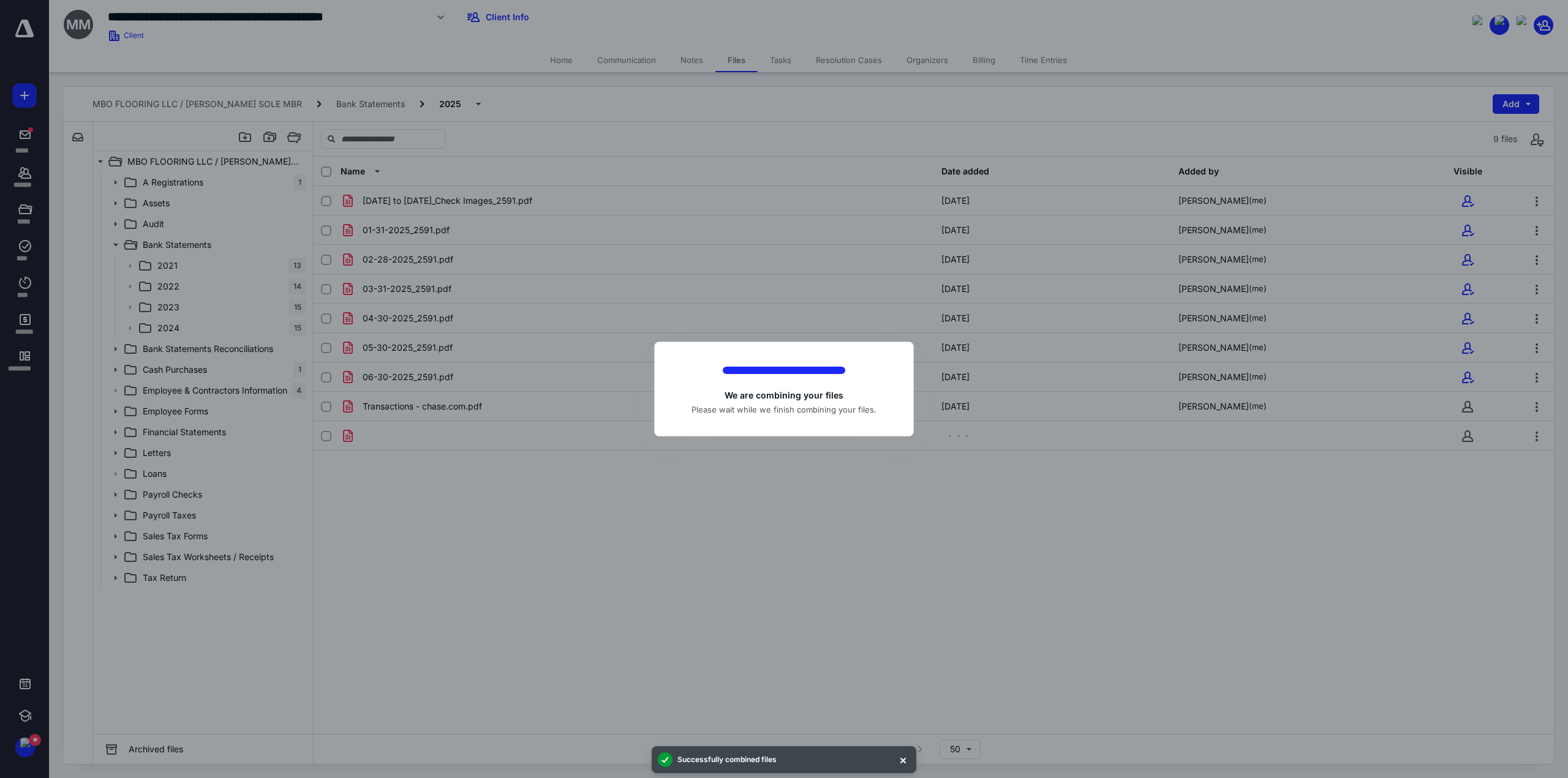 checkbox on "false" 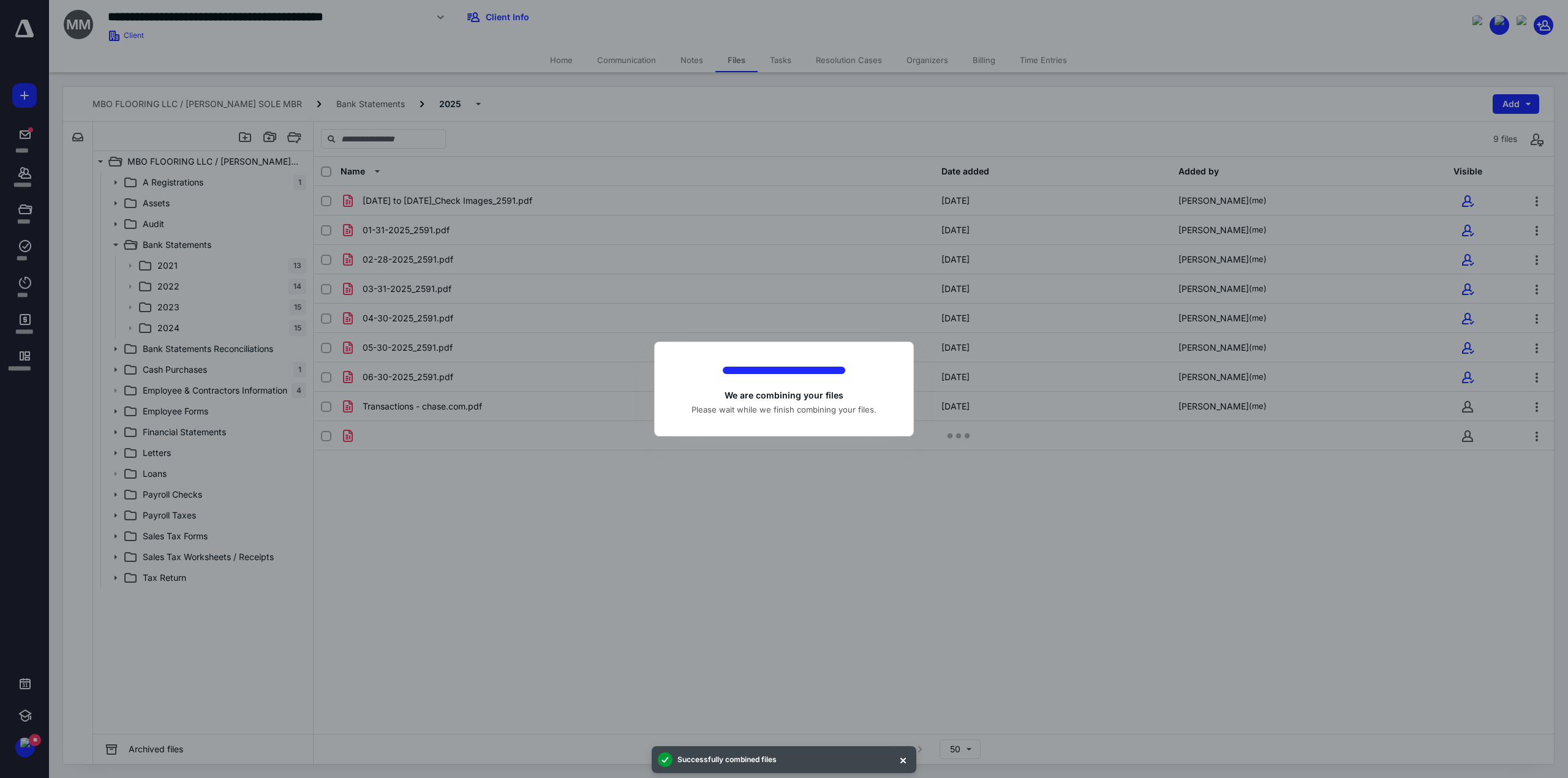 checkbox on "false" 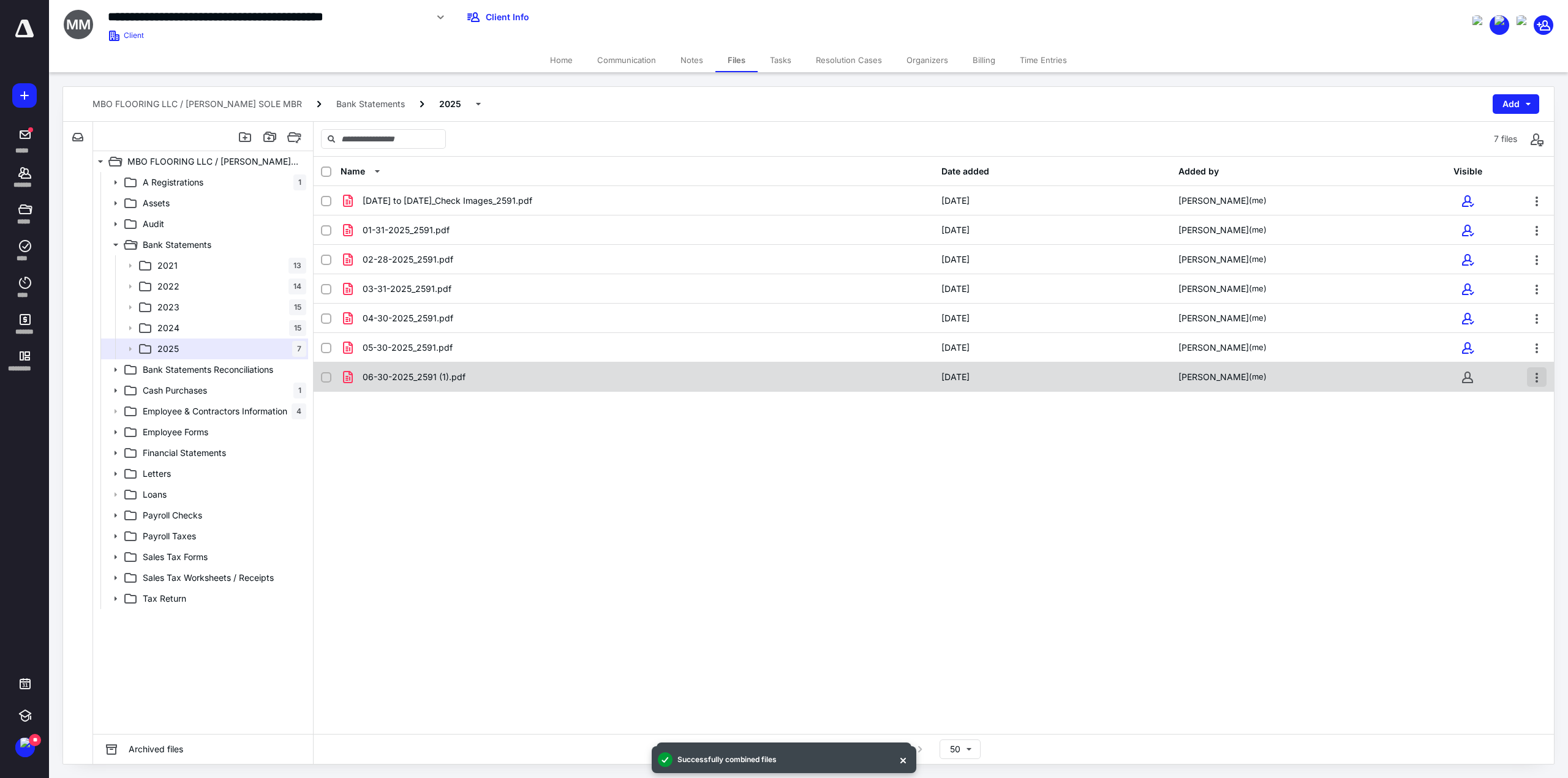 click at bounding box center (1537, 377) 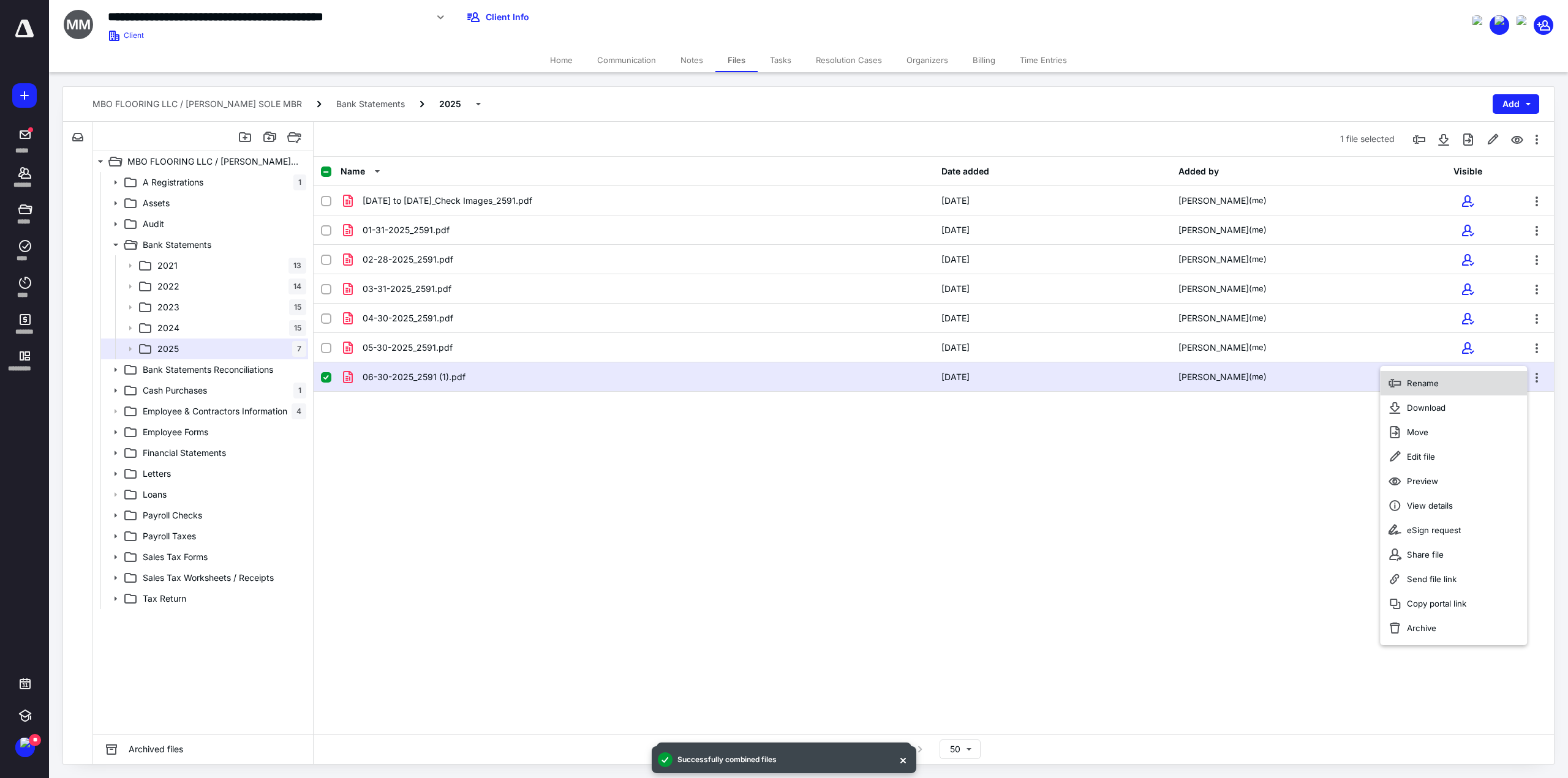 click on "Rename" at bounding box center (1453, 383) 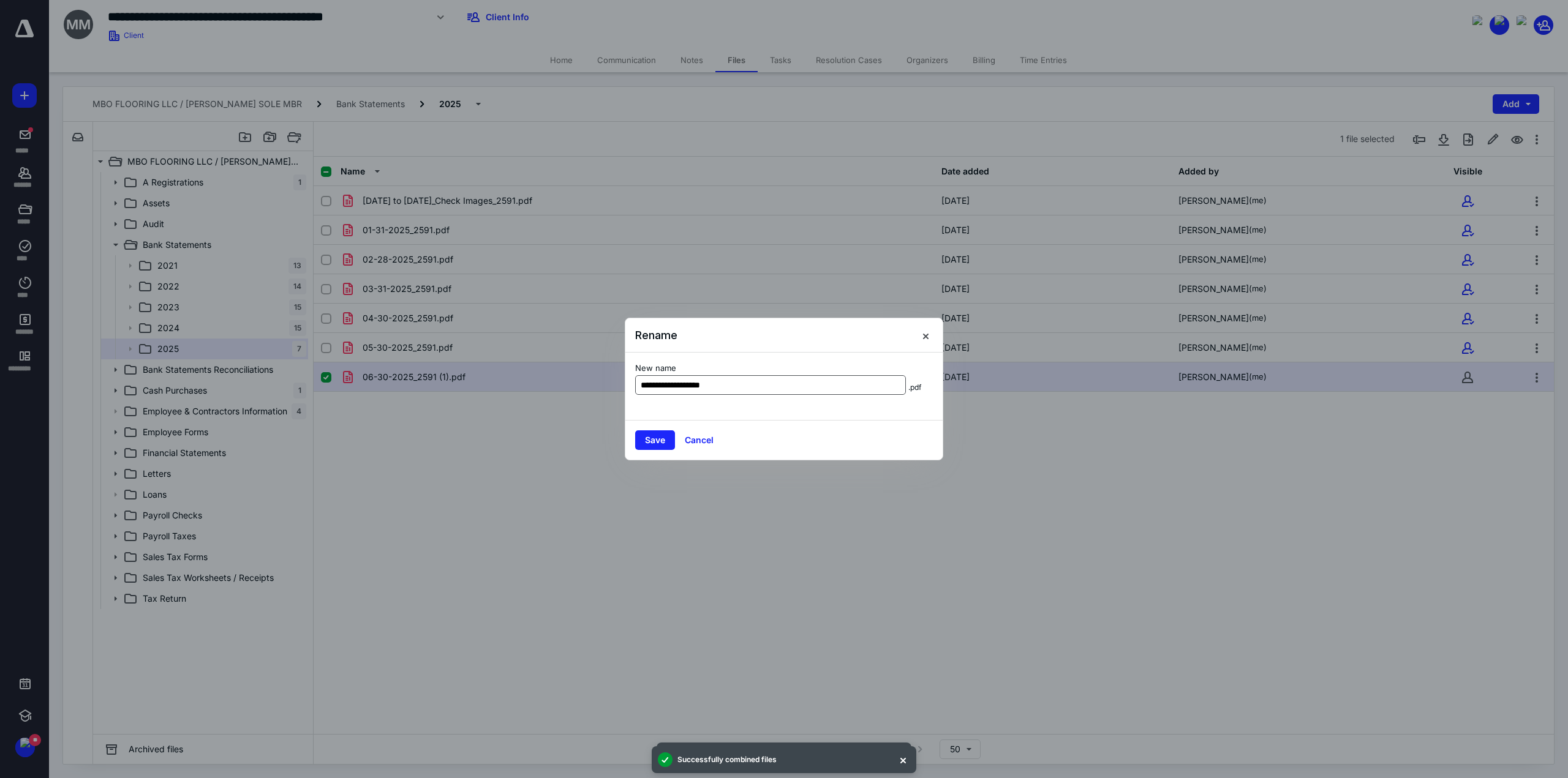 click on "**********" at bounding box center (771, 385) 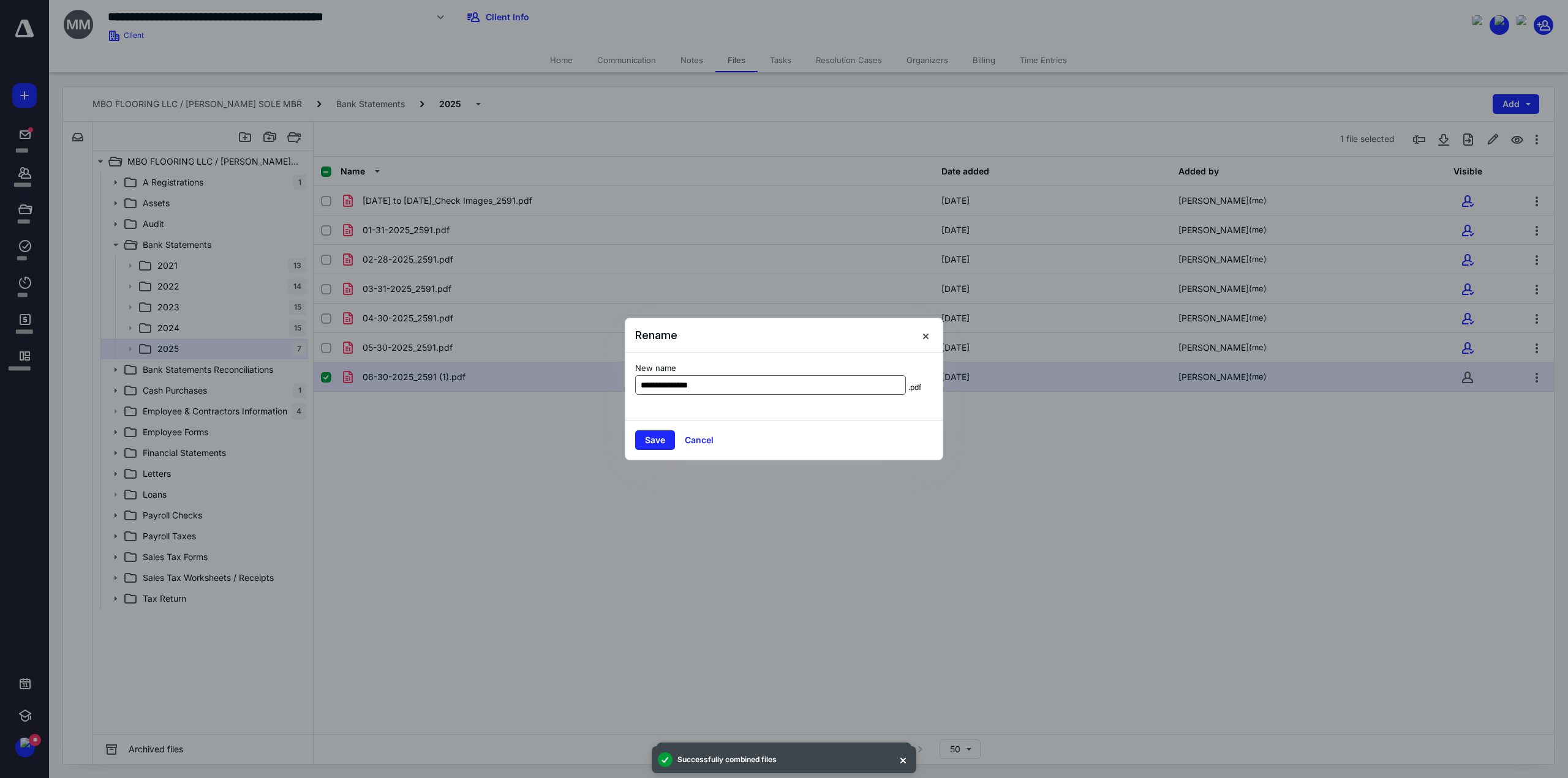 type on "**********" 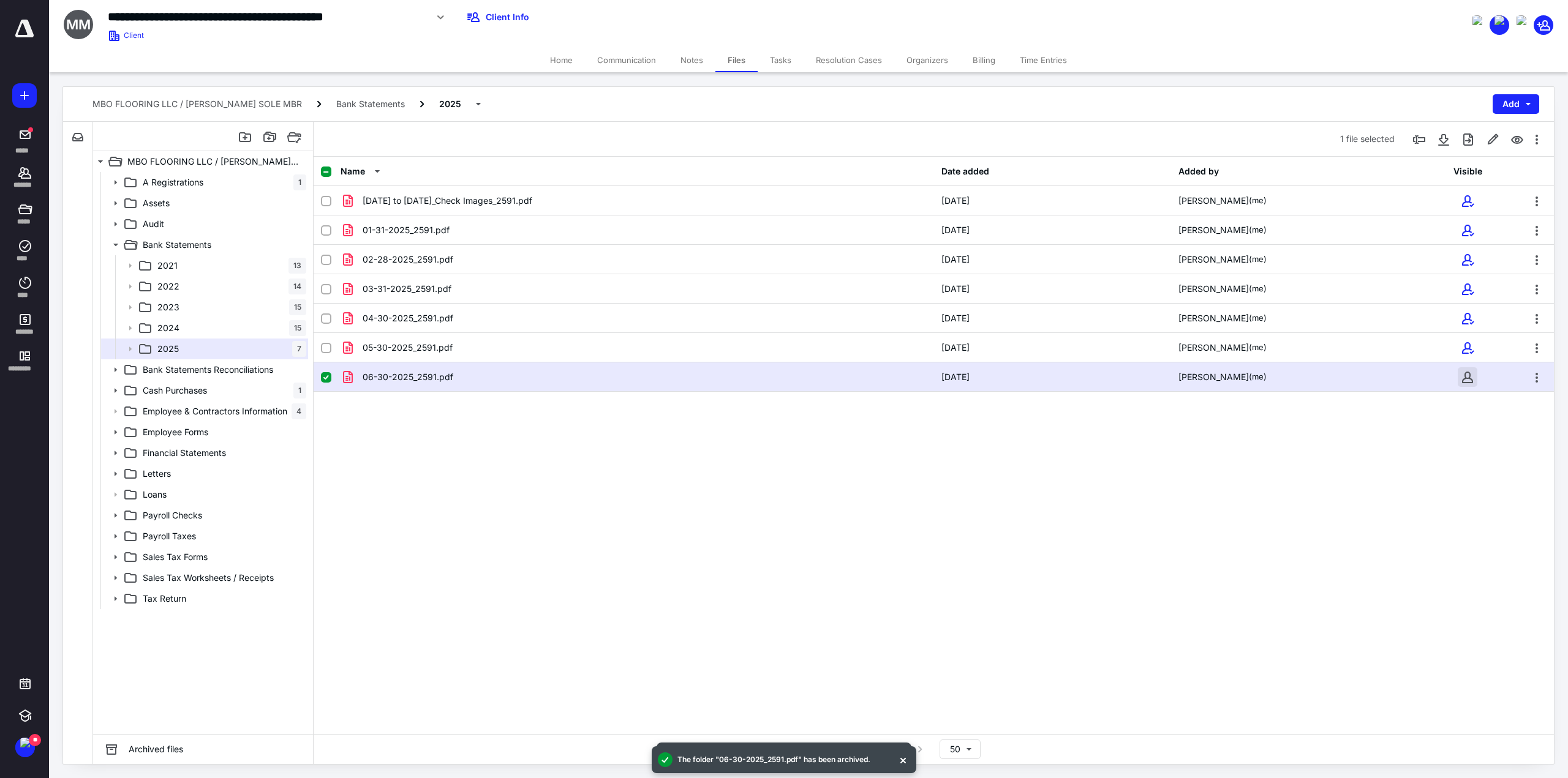 click at bounding box center [1468, 377] 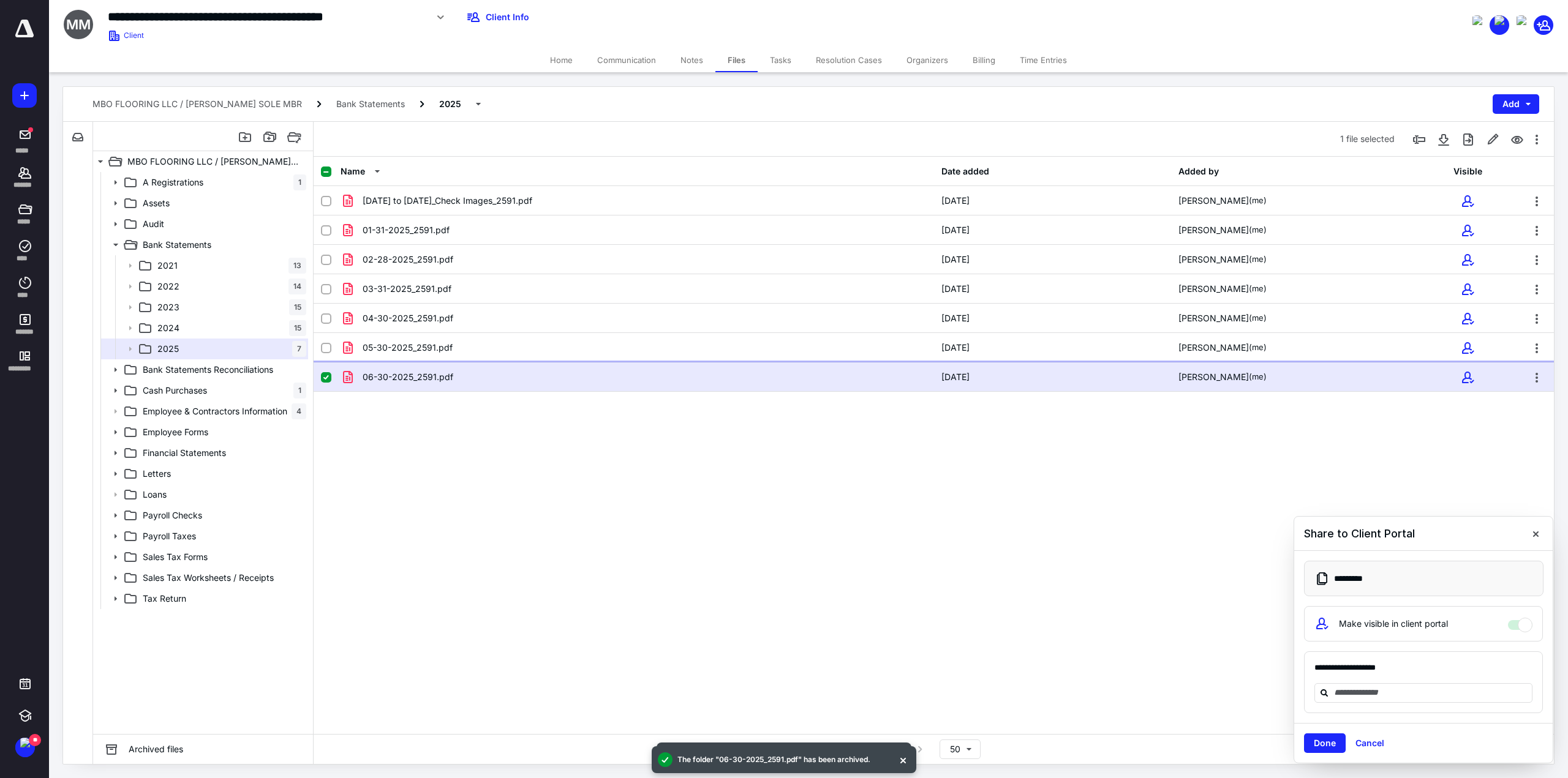 click on "06-30-2025_2591.pdf" at bounding box center (637, 377) 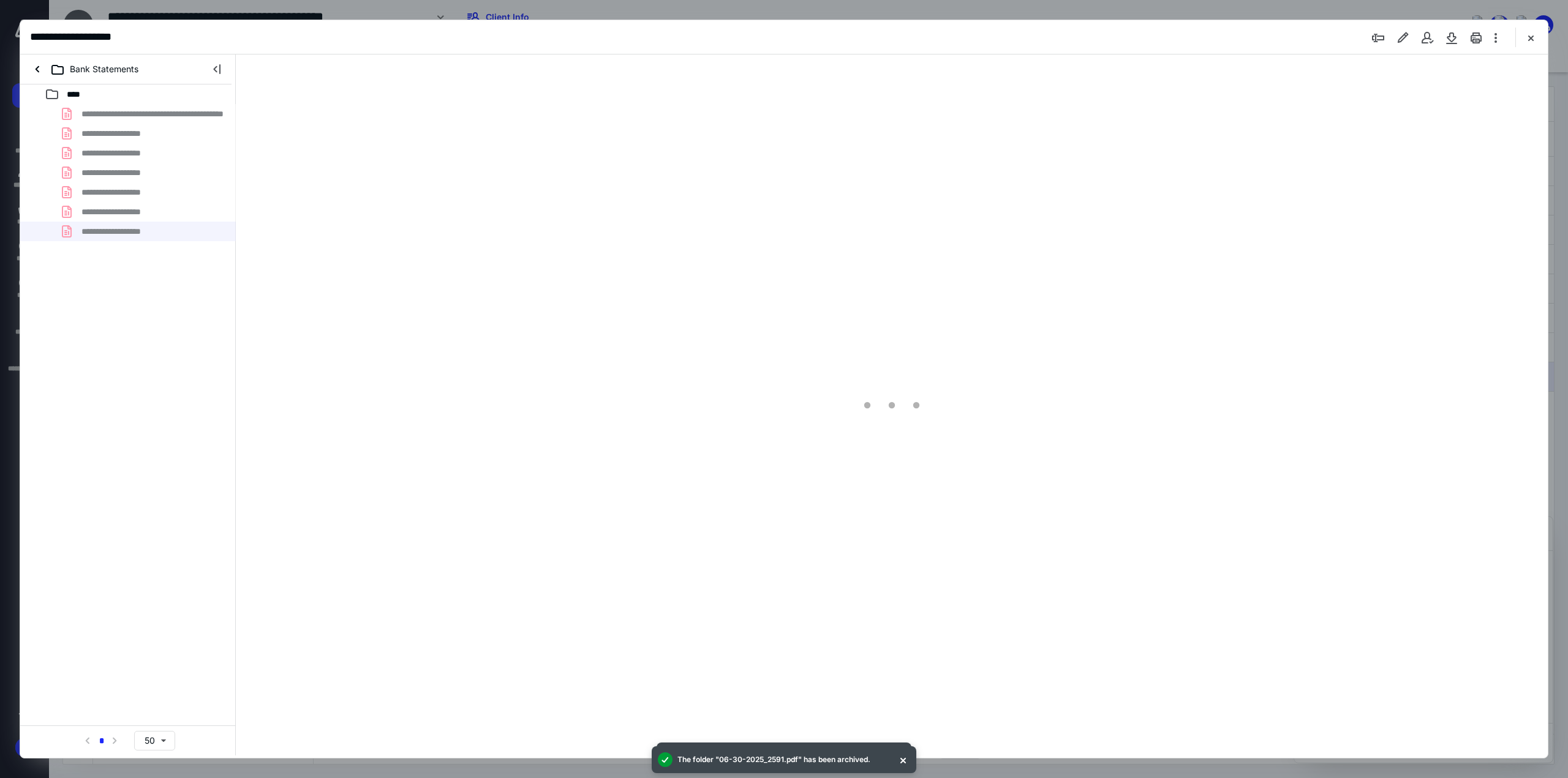 scroll, scrollTop: 0, scrollLeft: 0, axis: both 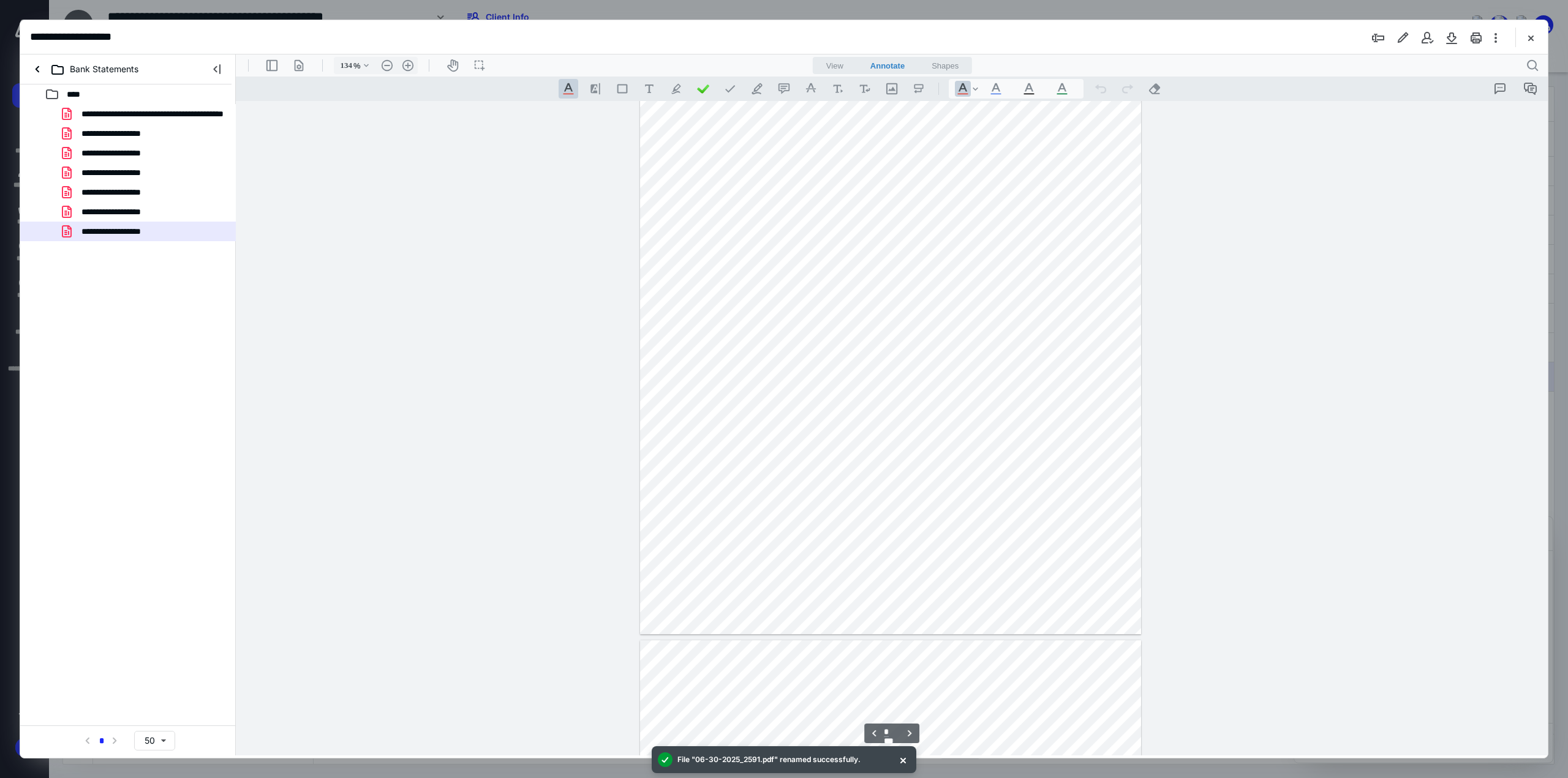 type on "*" 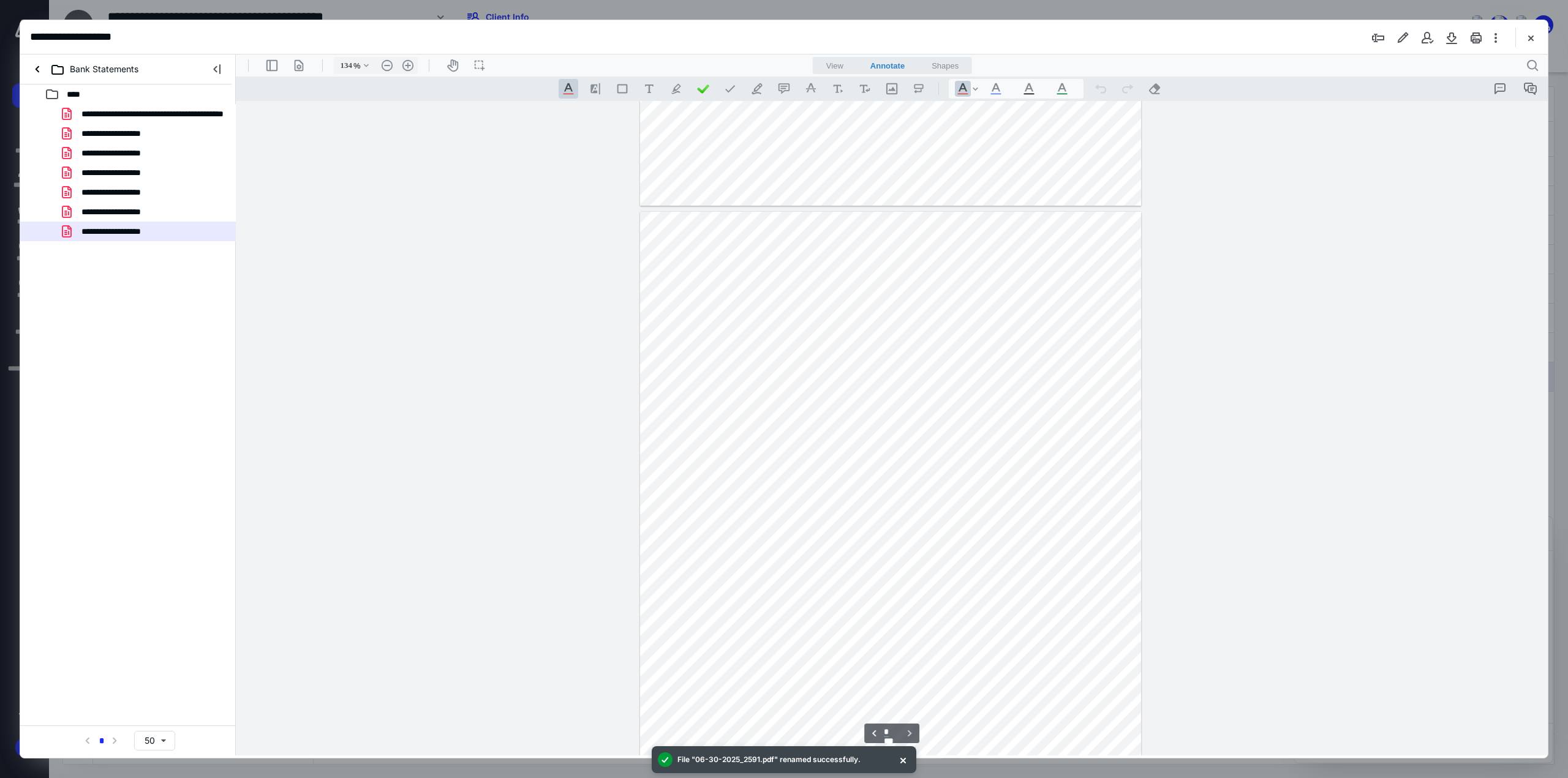 scroll, scrollTop: 2617, scrollLeft: 0, axis: vertical 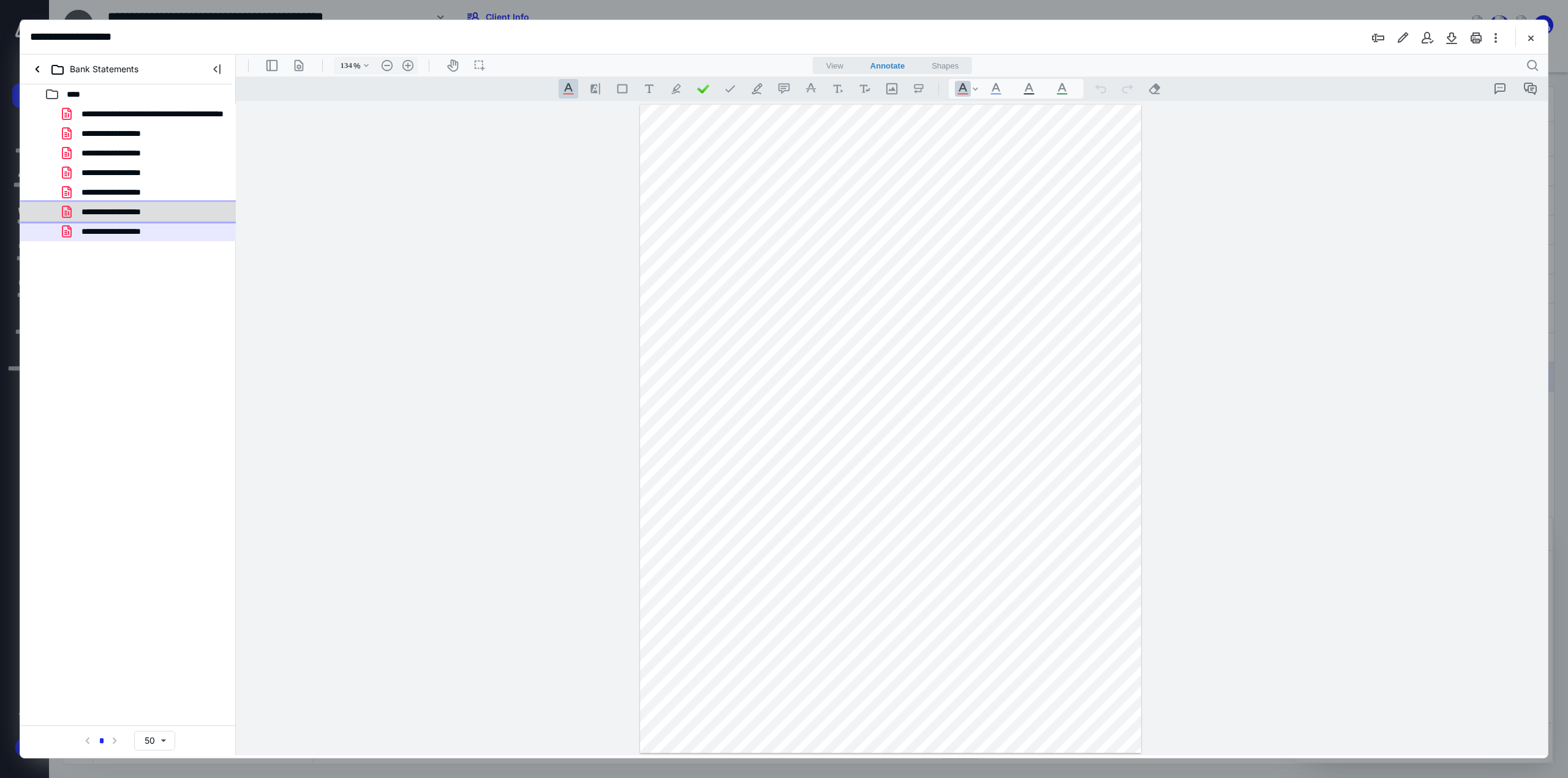 click on "**********" at bounding box center (128, 212) 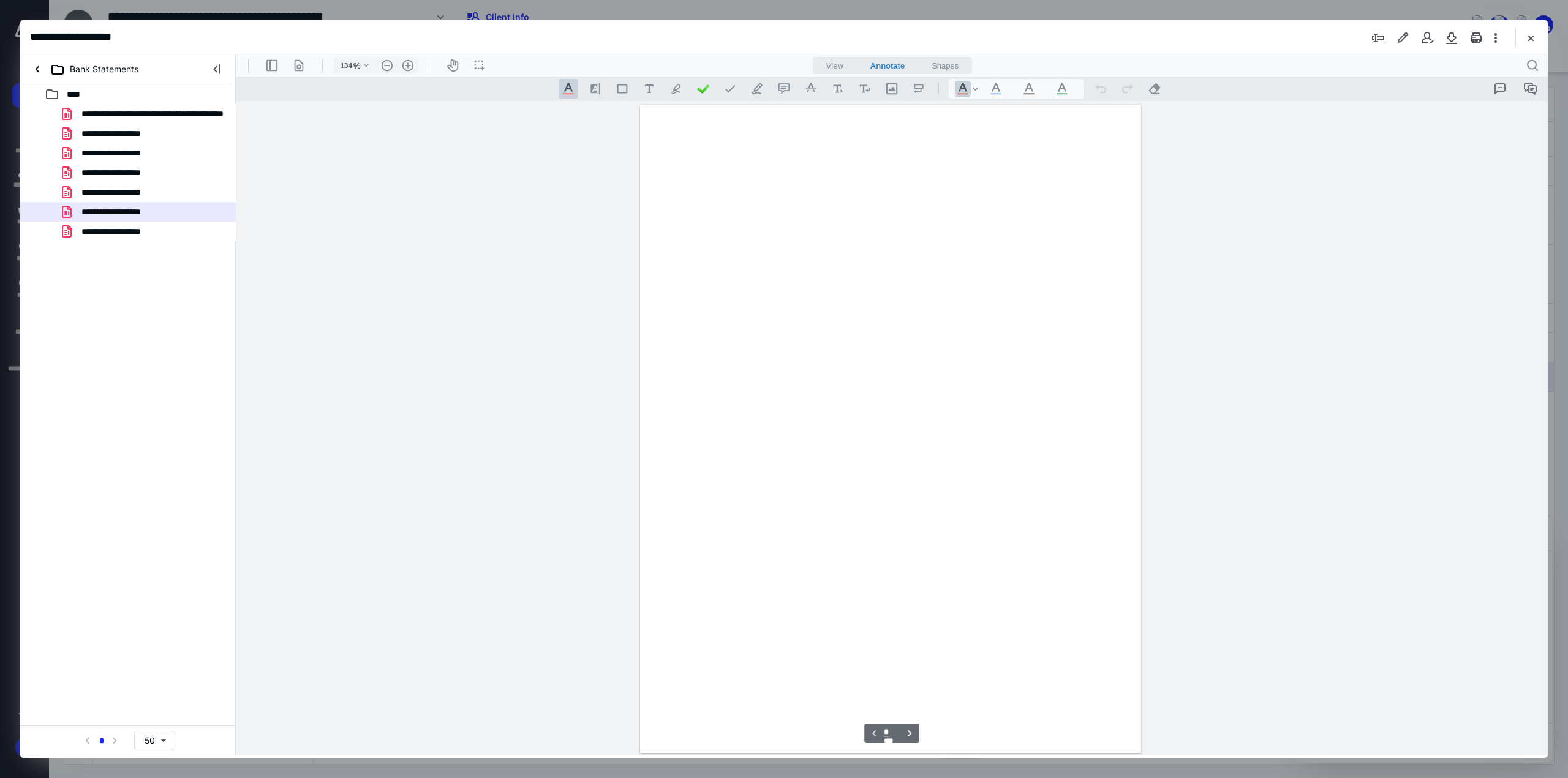 scroll, scrollTop: 50, scrollLeft: 0, axis: vertical 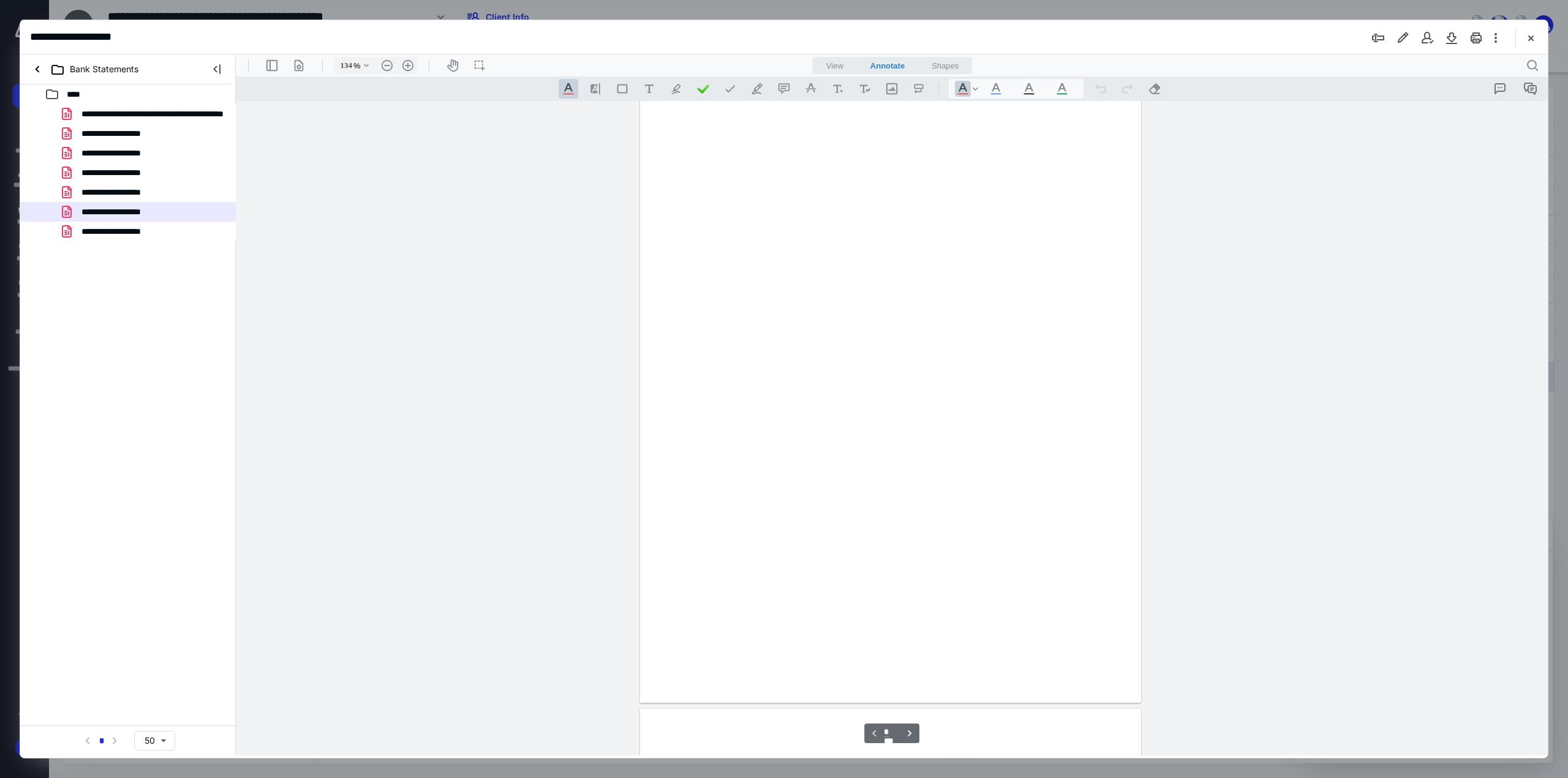 click on "**********" at bounding box center (126, 231) 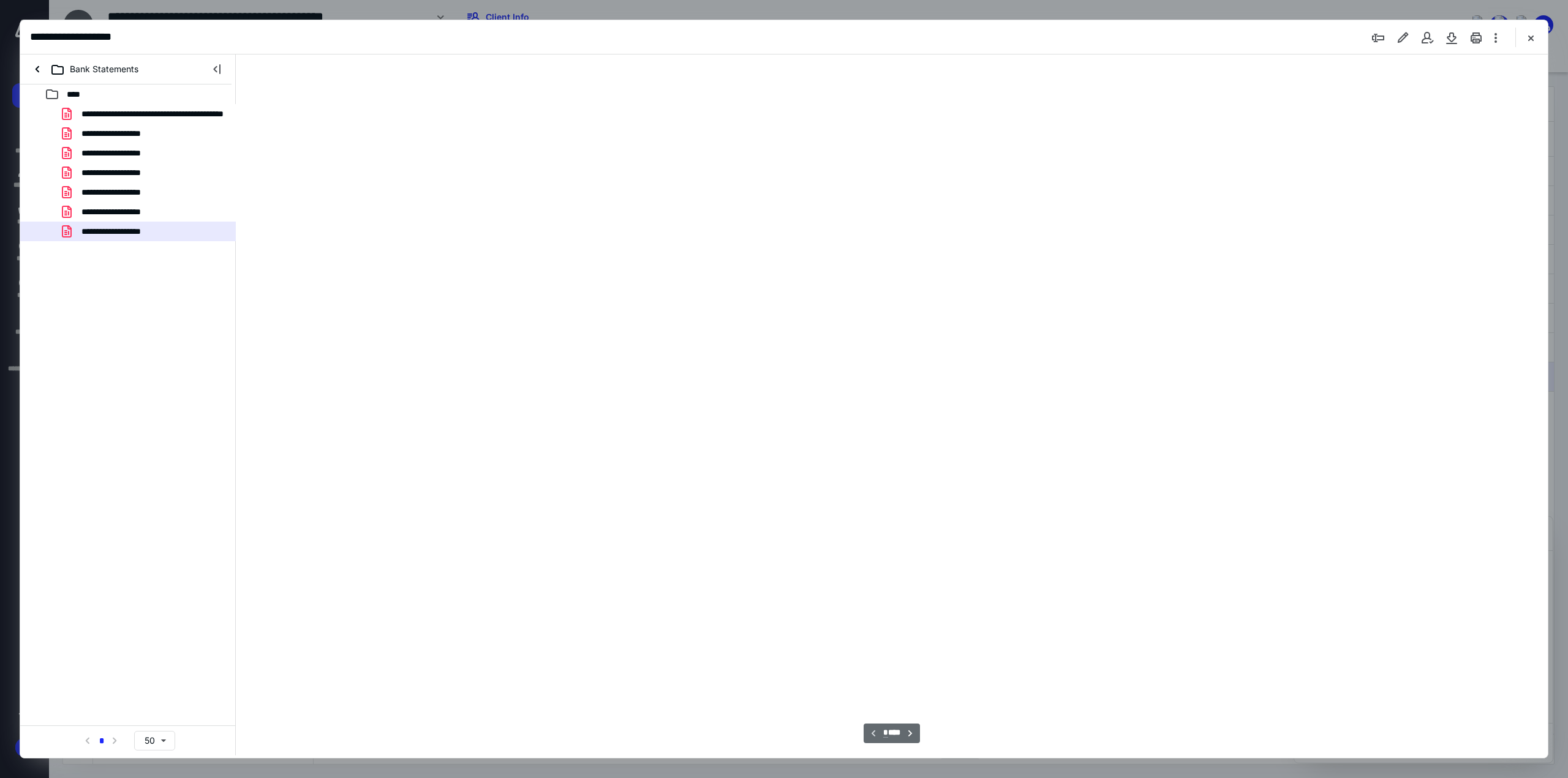 type on "134" 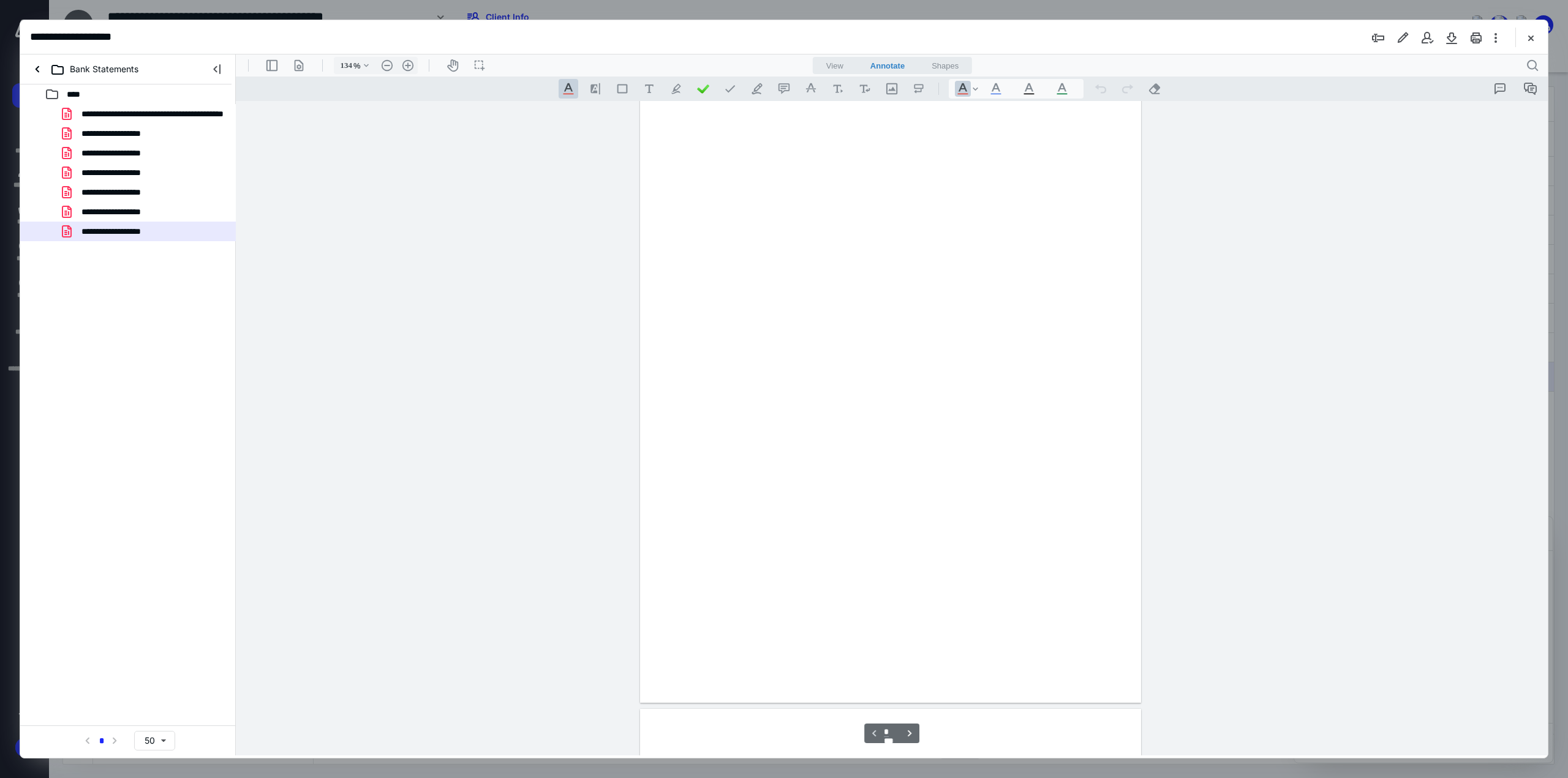 scroll, scrollTop: 50, scrollLeft: 0, axis: vertical 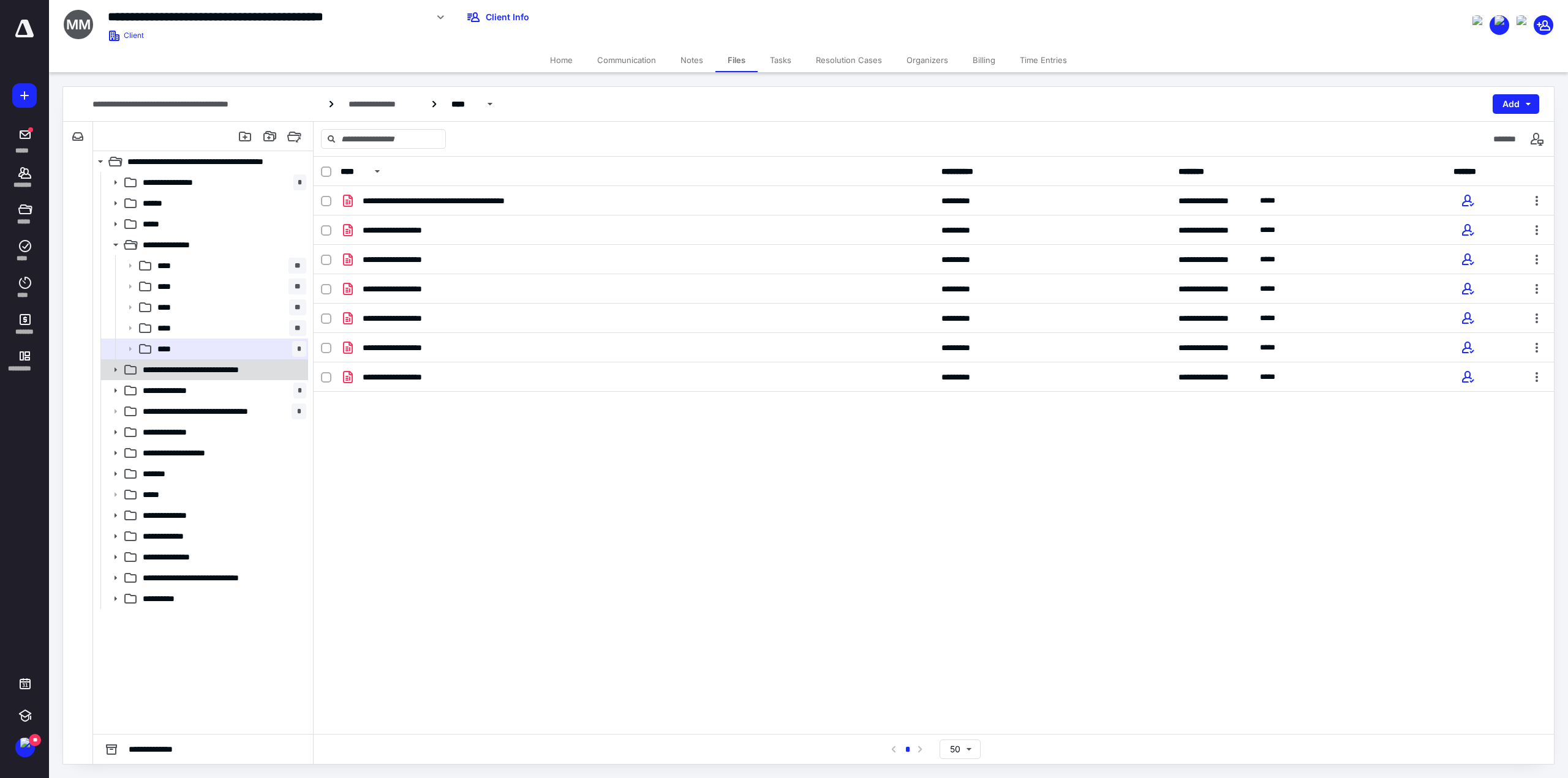 click on "**********" at bounding box center (208, 370) 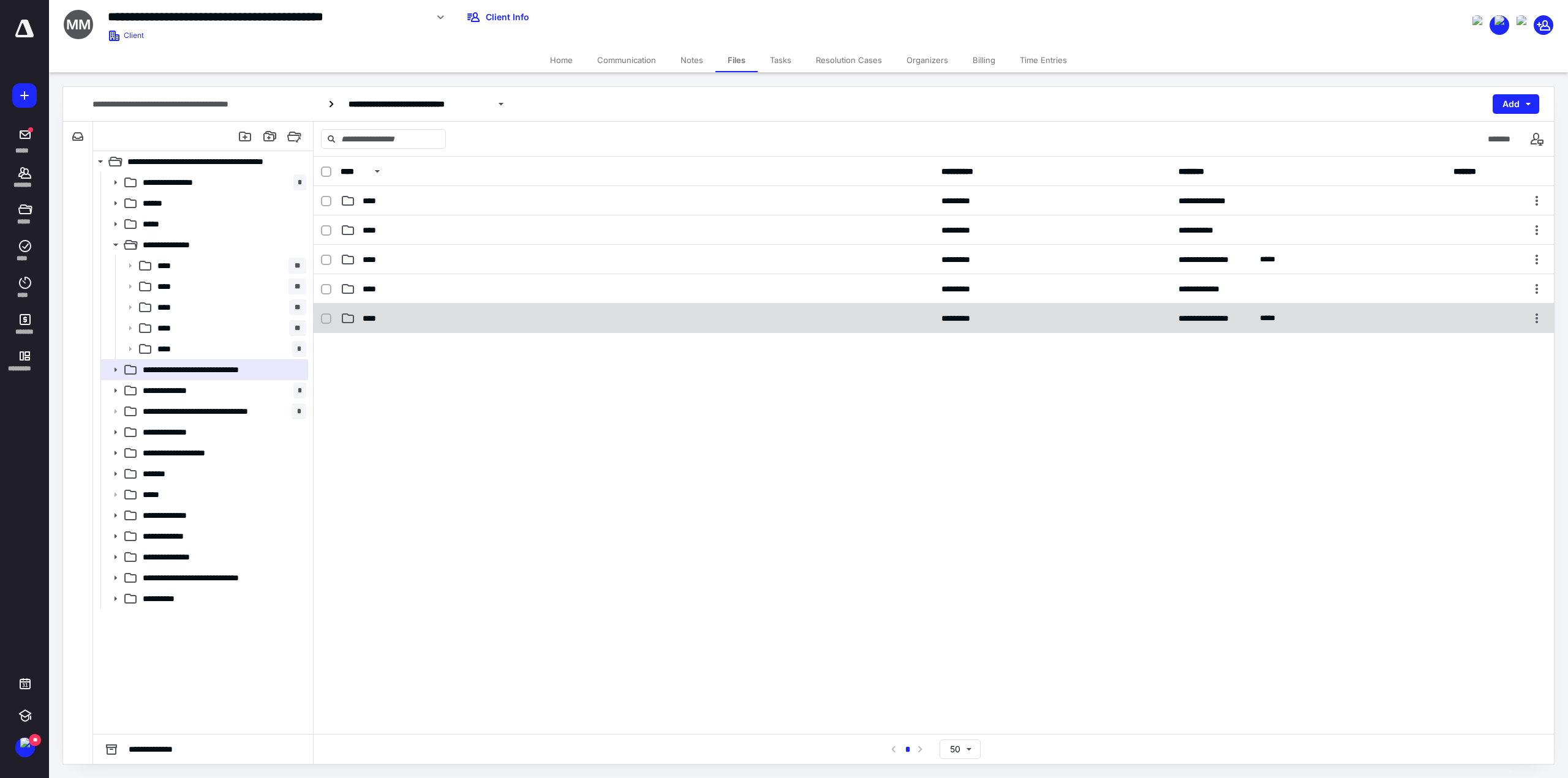 click on "****" at bounding box center (637, 318) 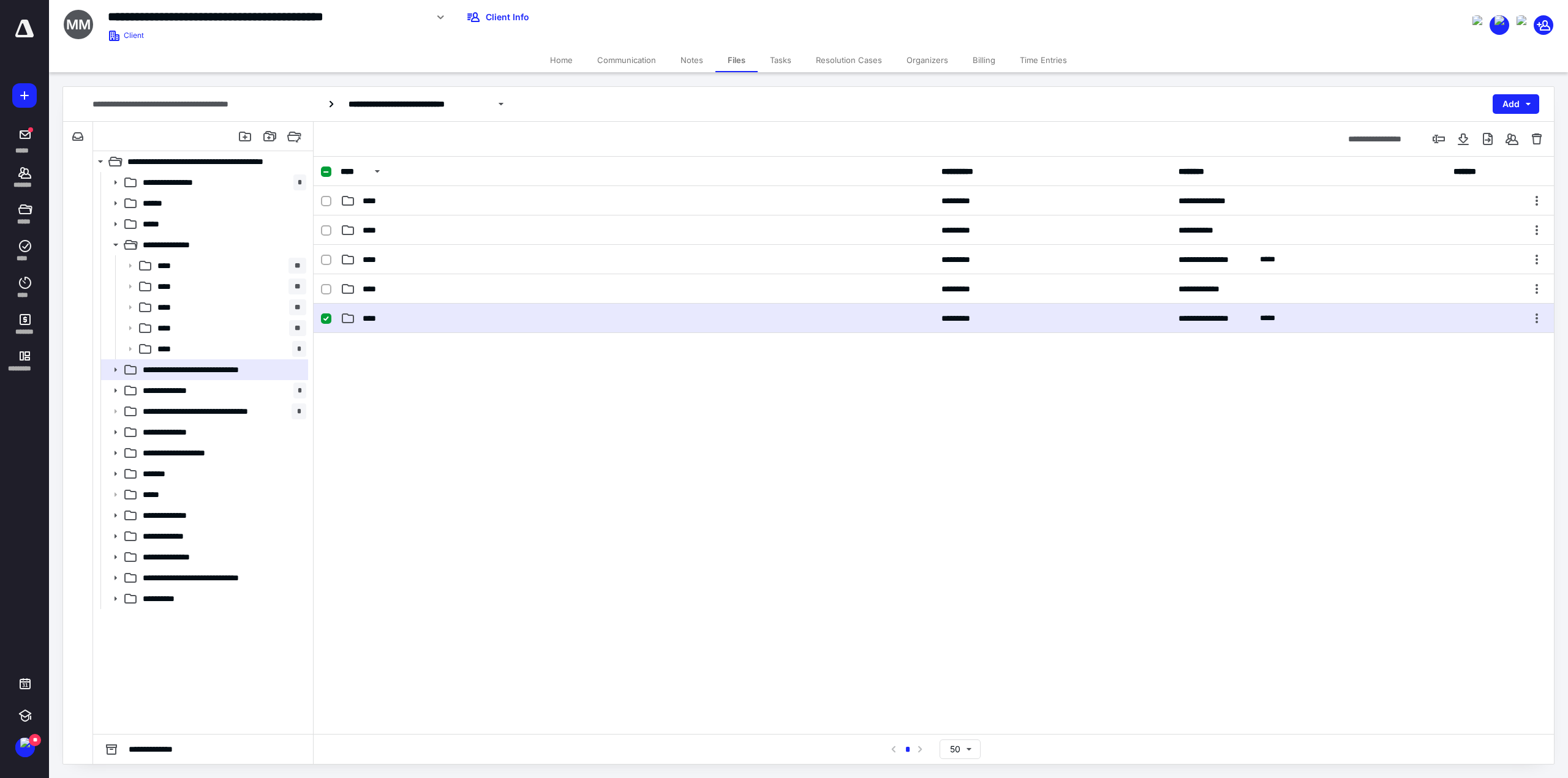 click on "****" at bounding box center (637, 318) 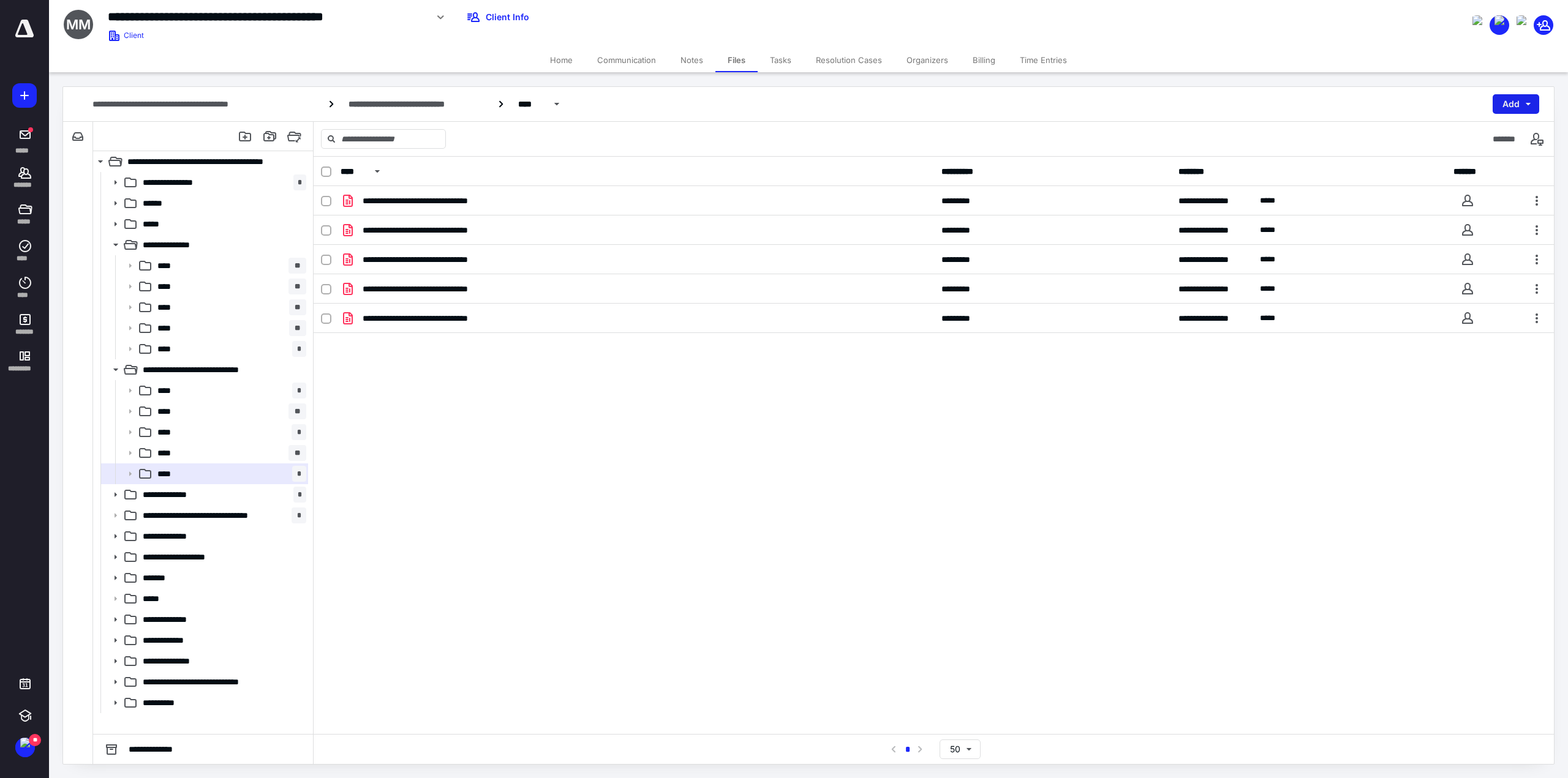 click on "Add" at bounding box center [1516, 104] 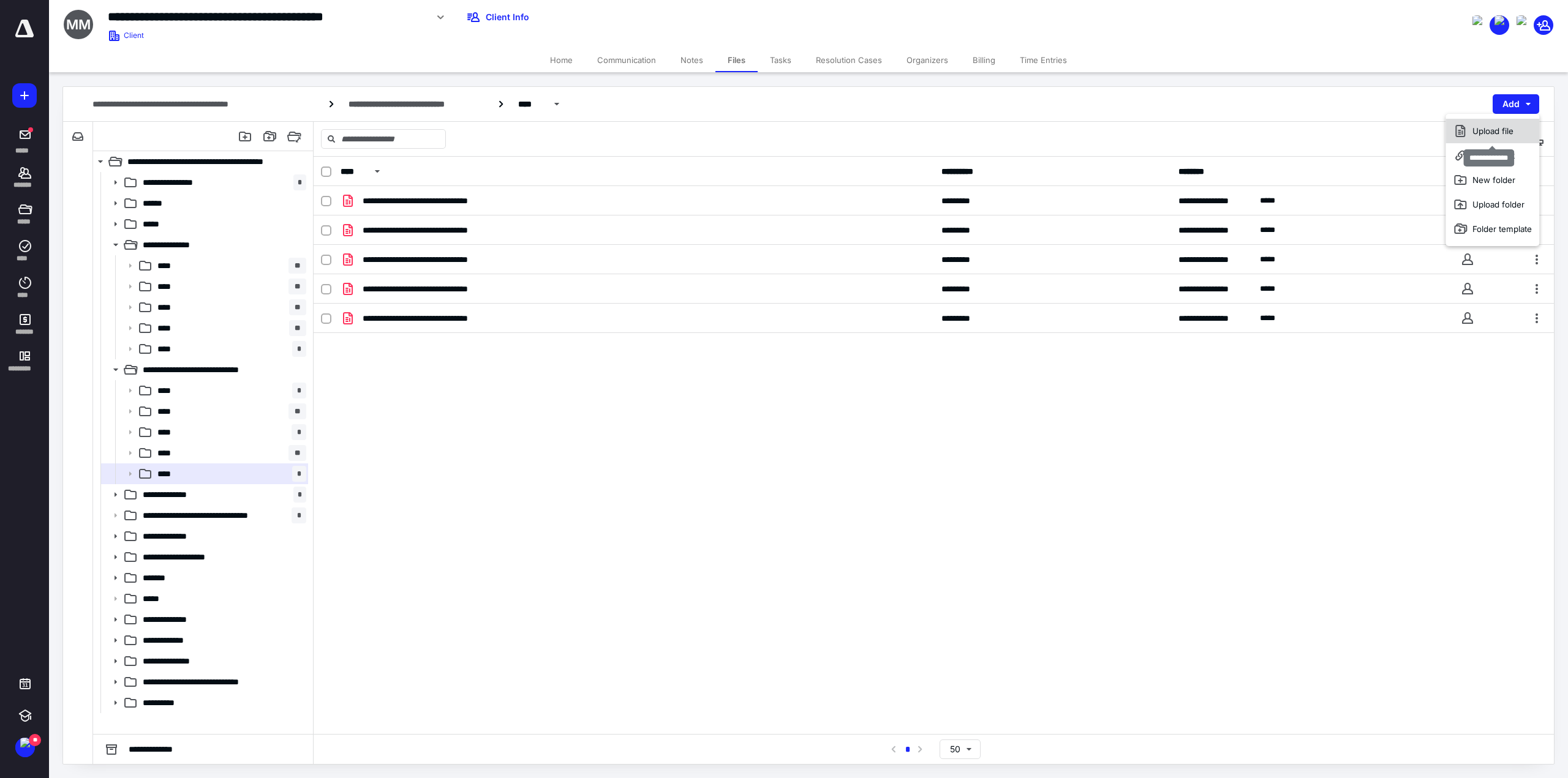 click on "Upload file" at bounding box center (1492, 131) 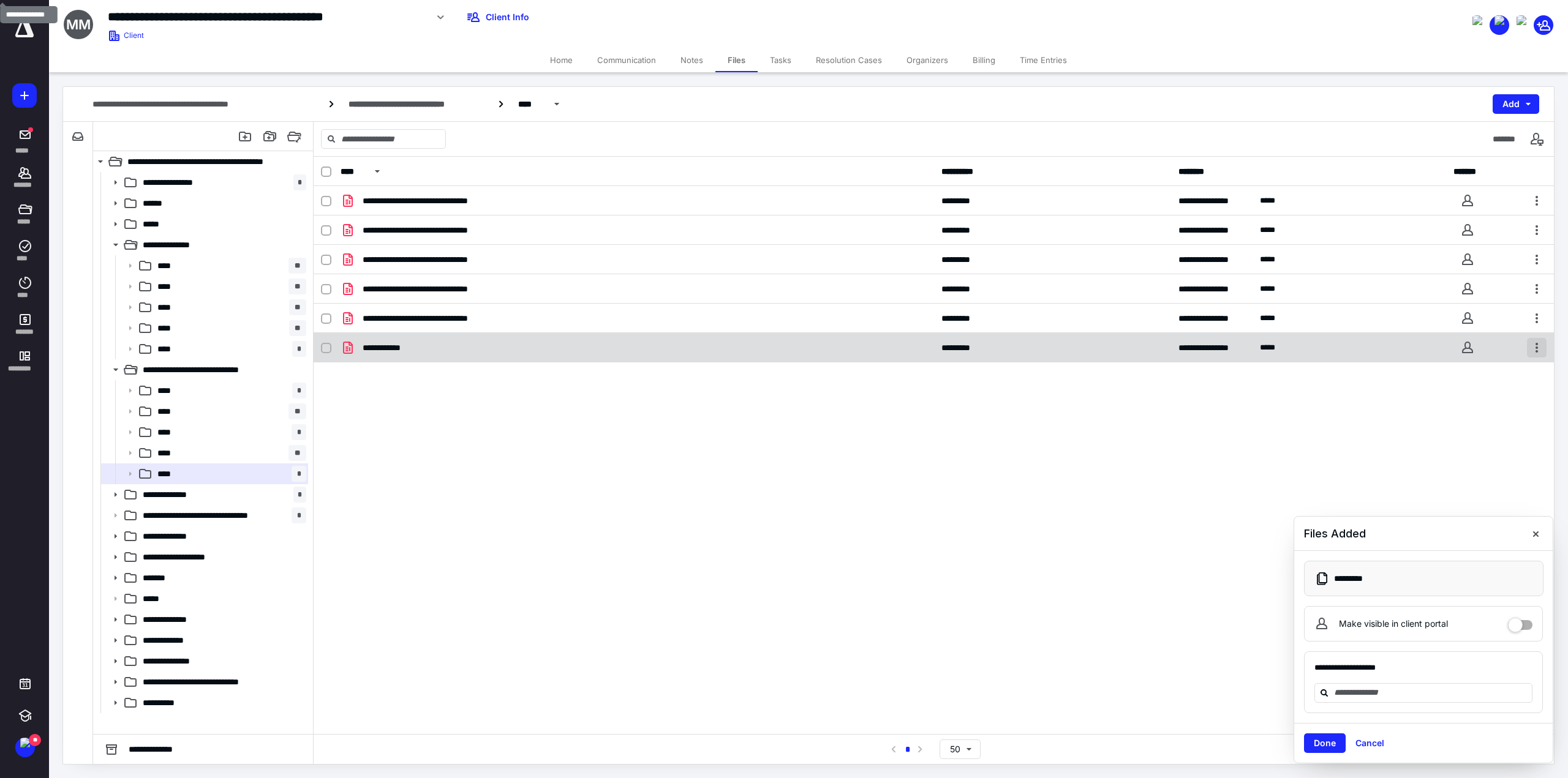 click at bounding box center (1537, 348) 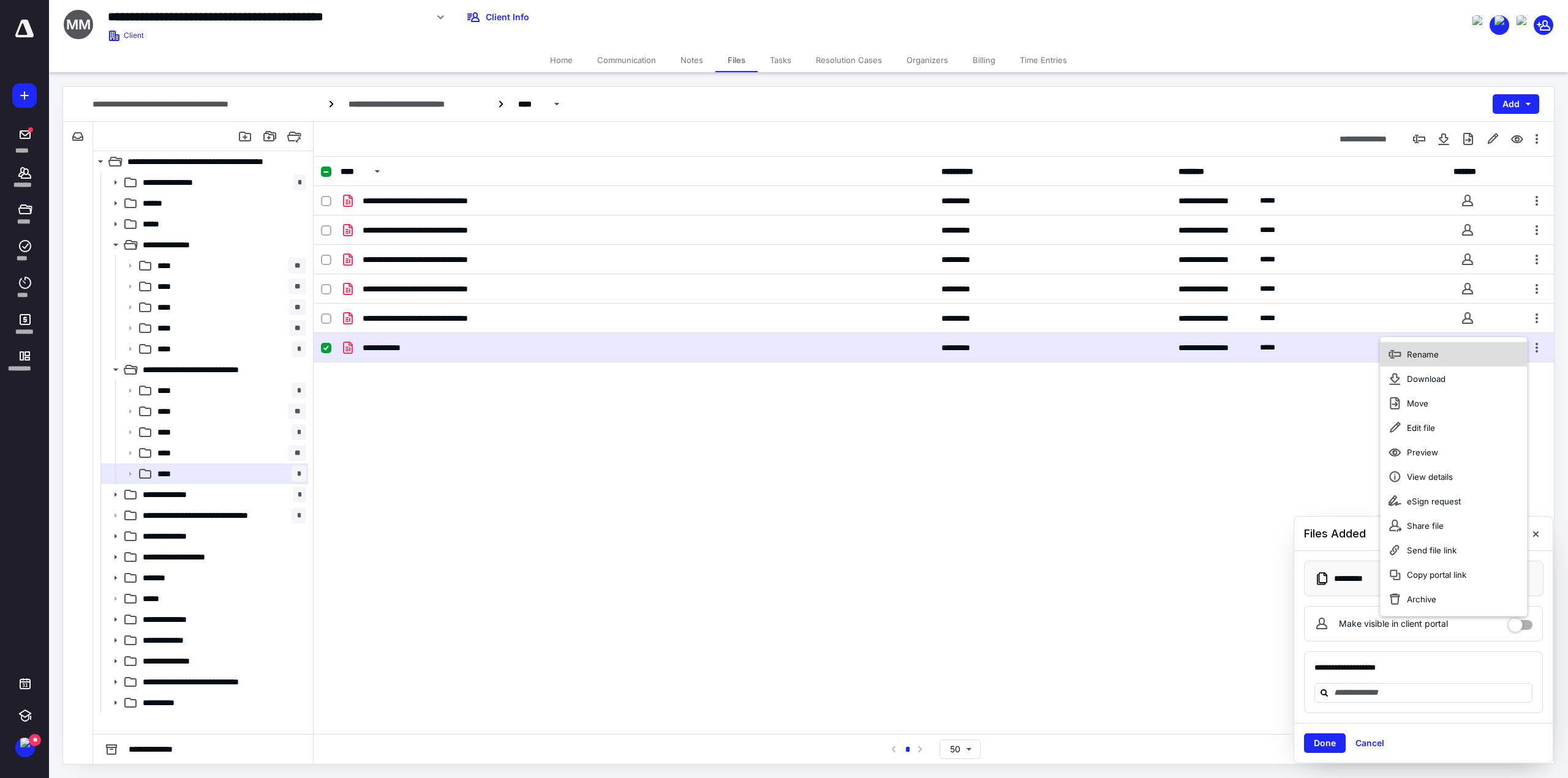 click on "Rename" at bounding box center (1453, 354) 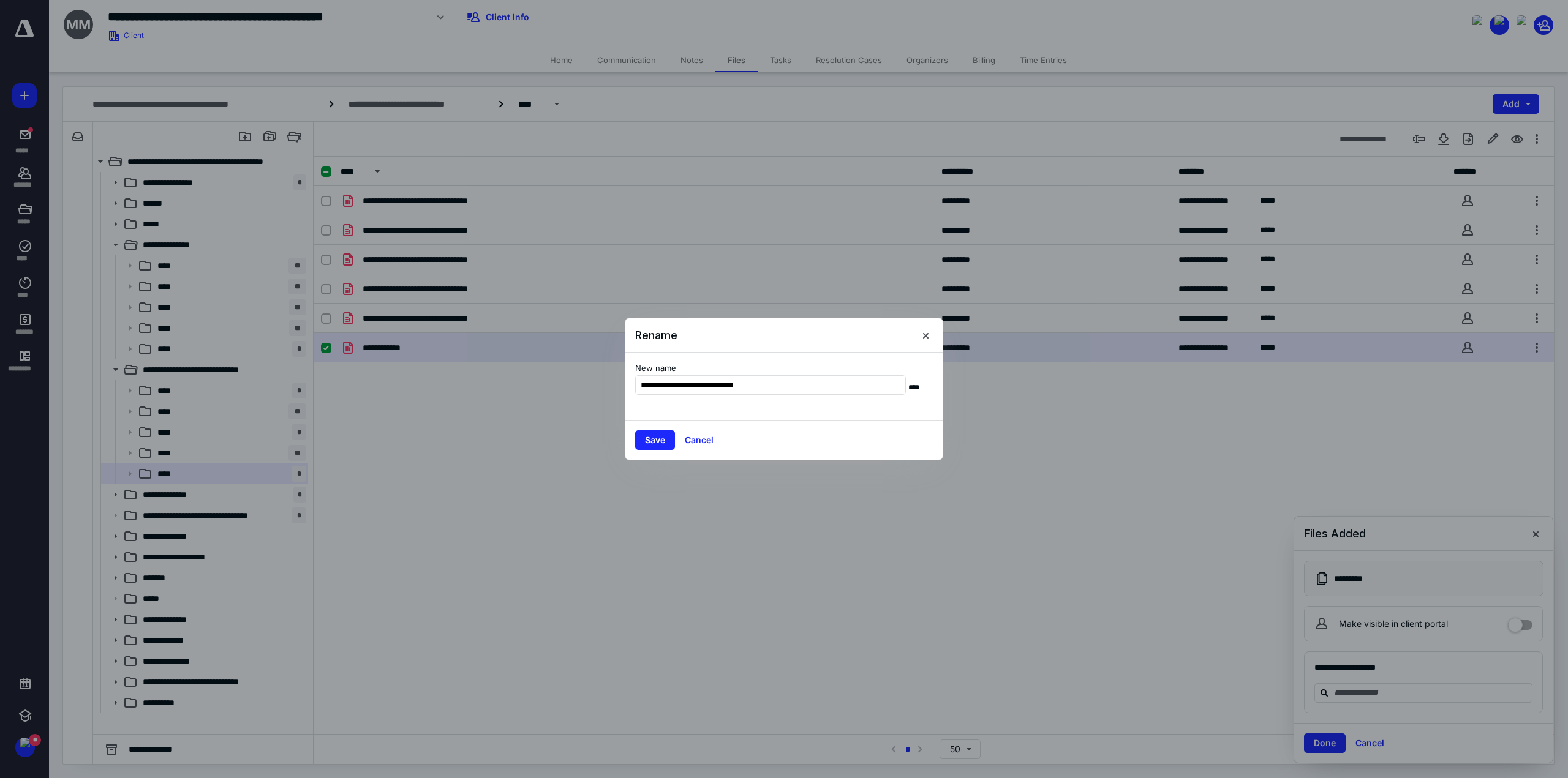type on "**********" 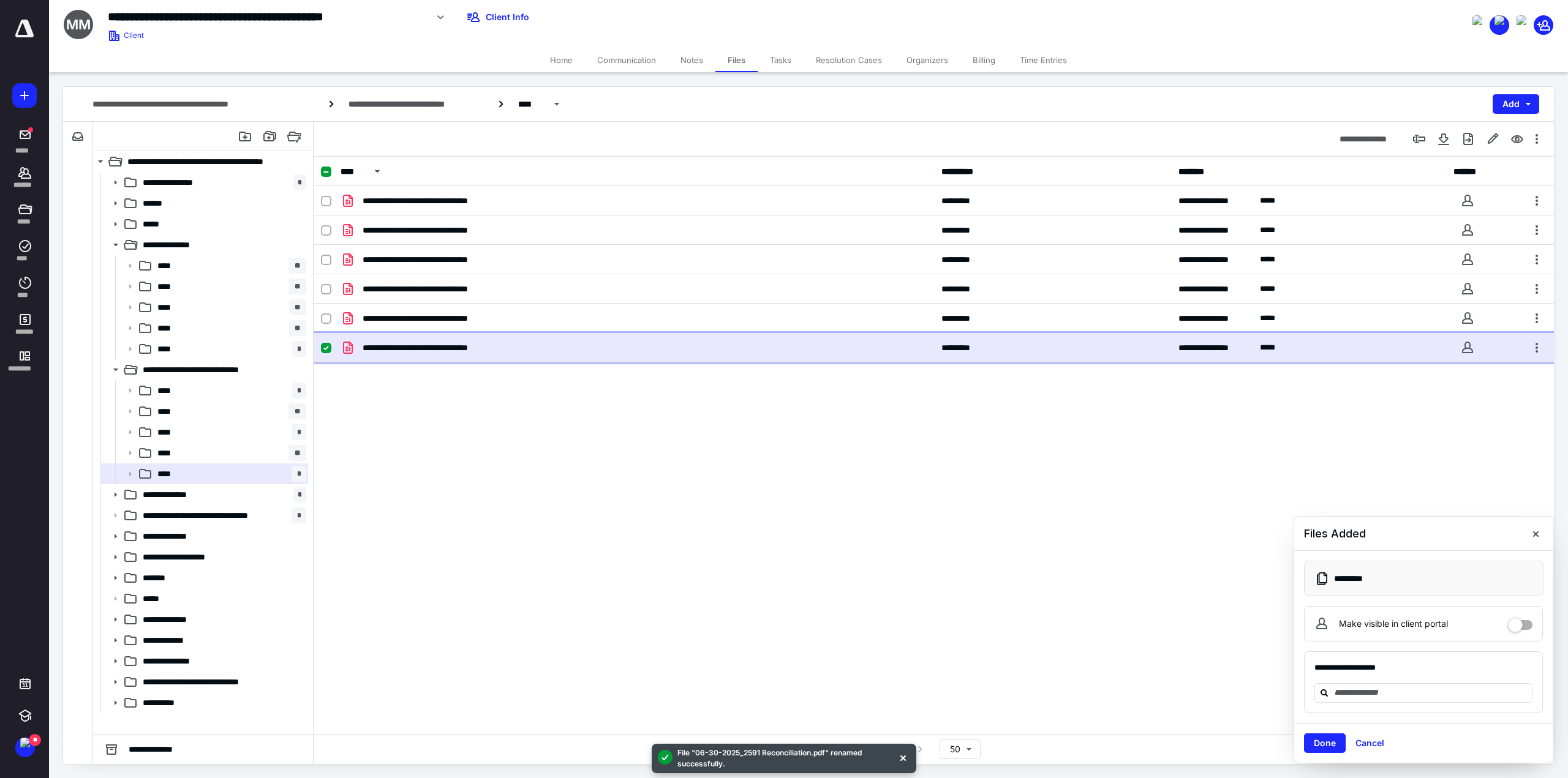 click on "**********" at bounding box center [933, 348] 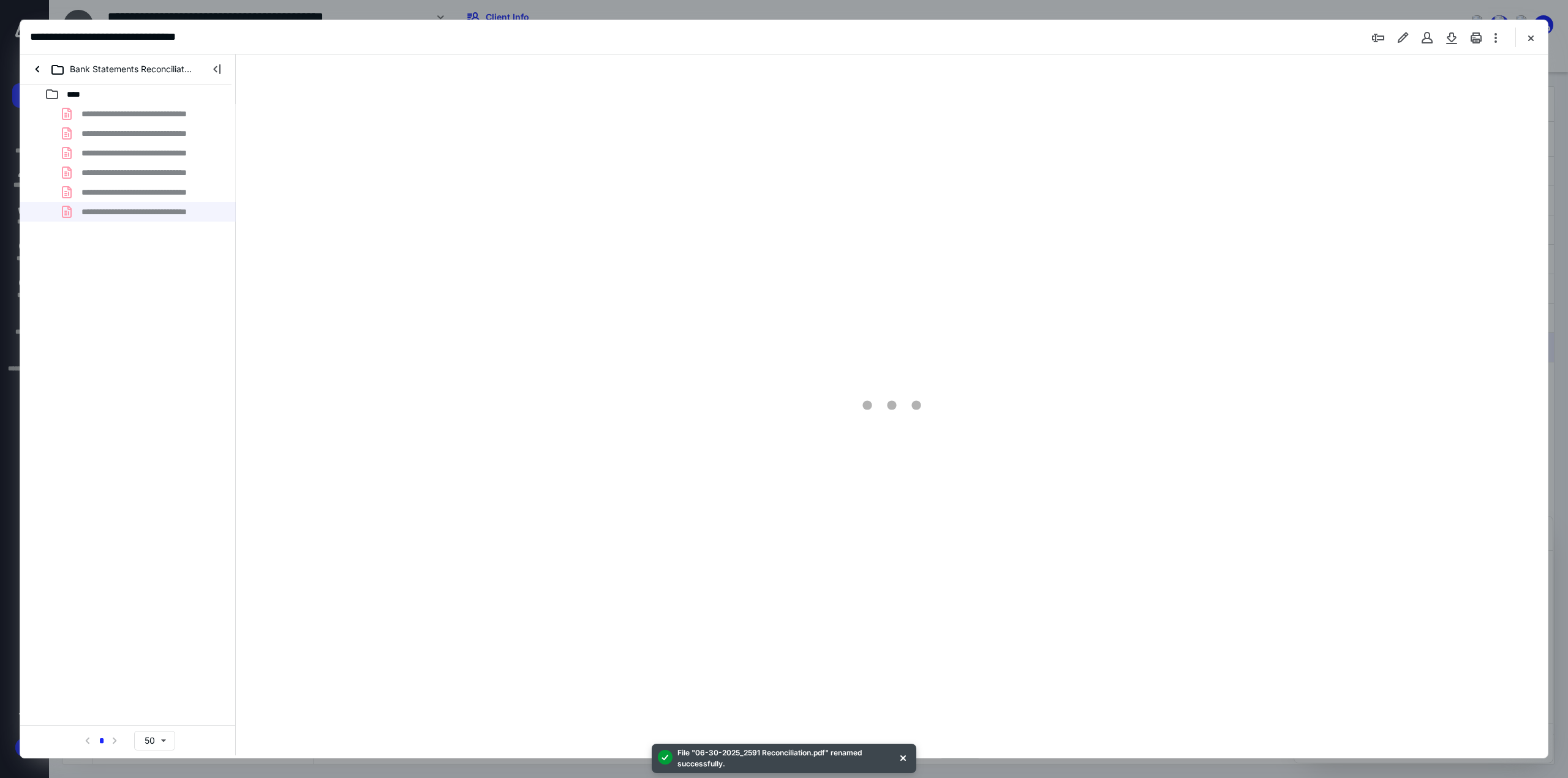 scroll, scrollTop: 0, scrollLeft: 0, axis: both 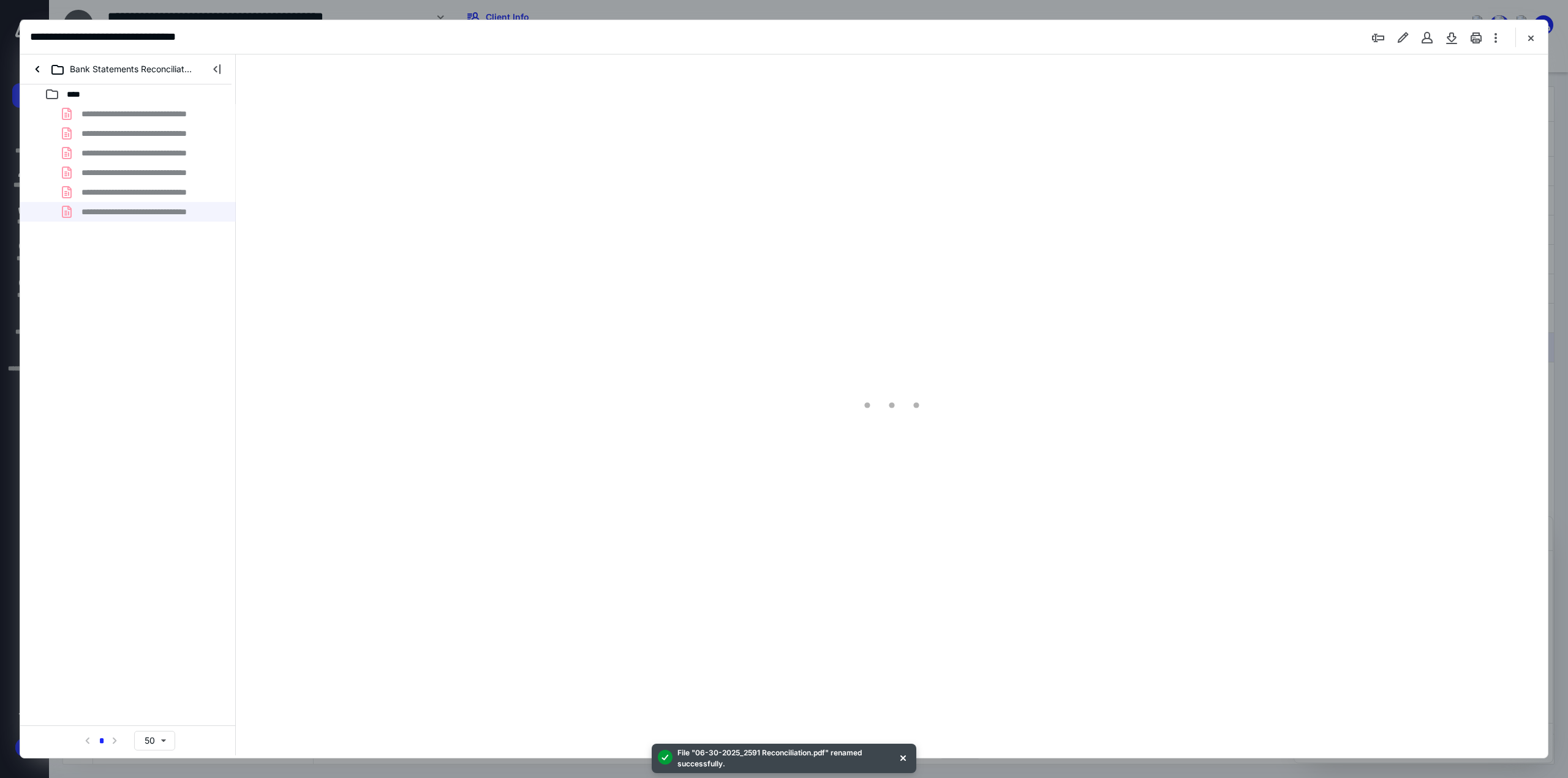 type on "134" 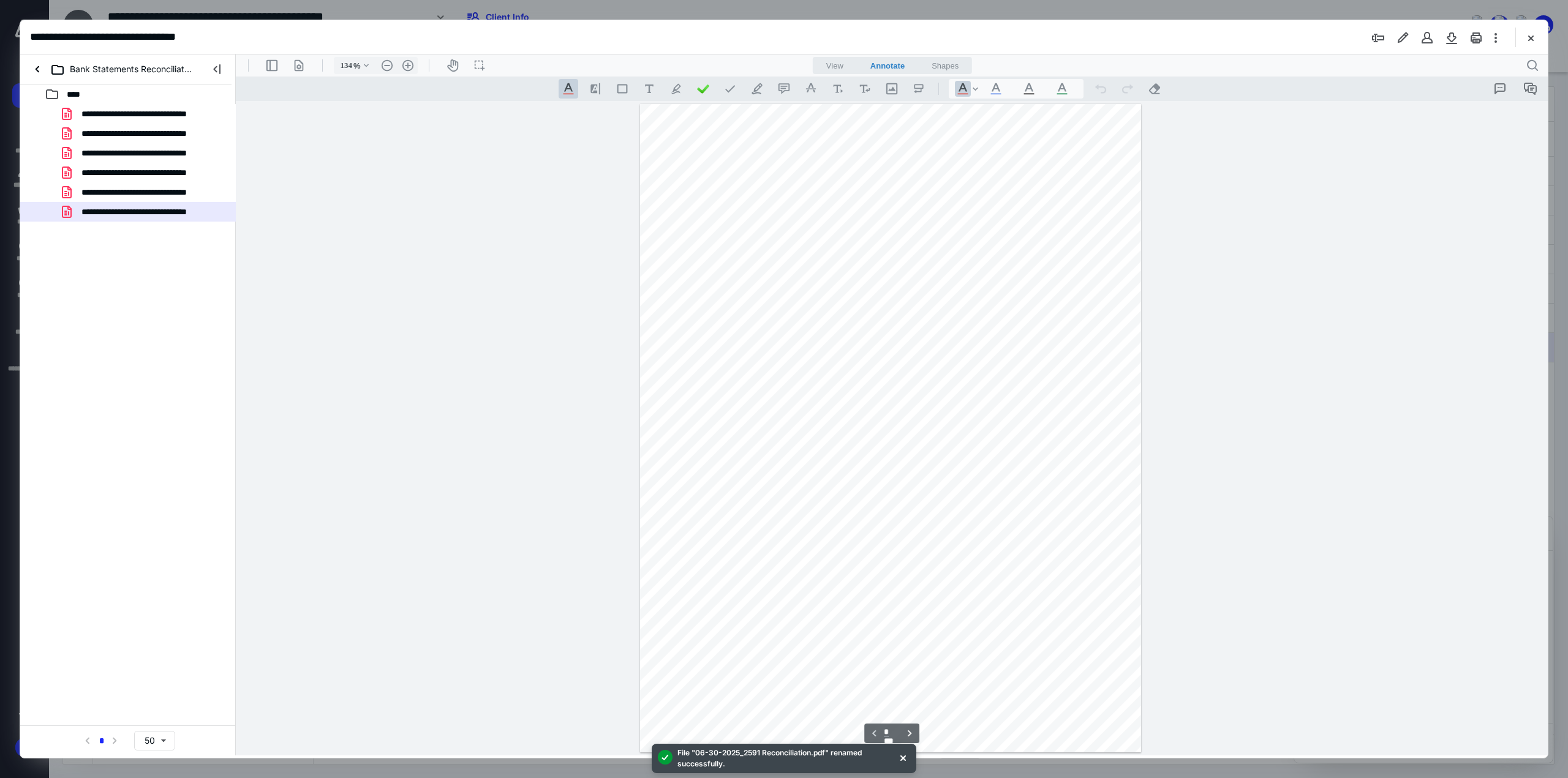 scroll, scrollTop: 50, scrollLeft: 0, axis: vertical 